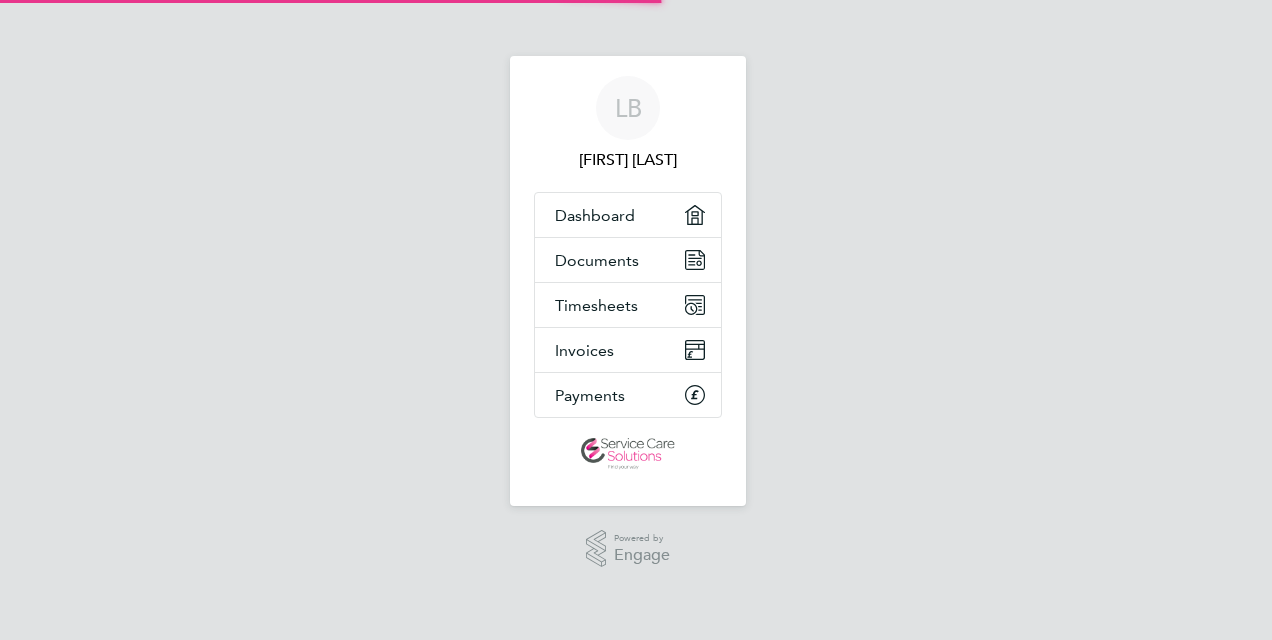 scroll, scrollTop: 0, scrollLeft: 0, axis: both 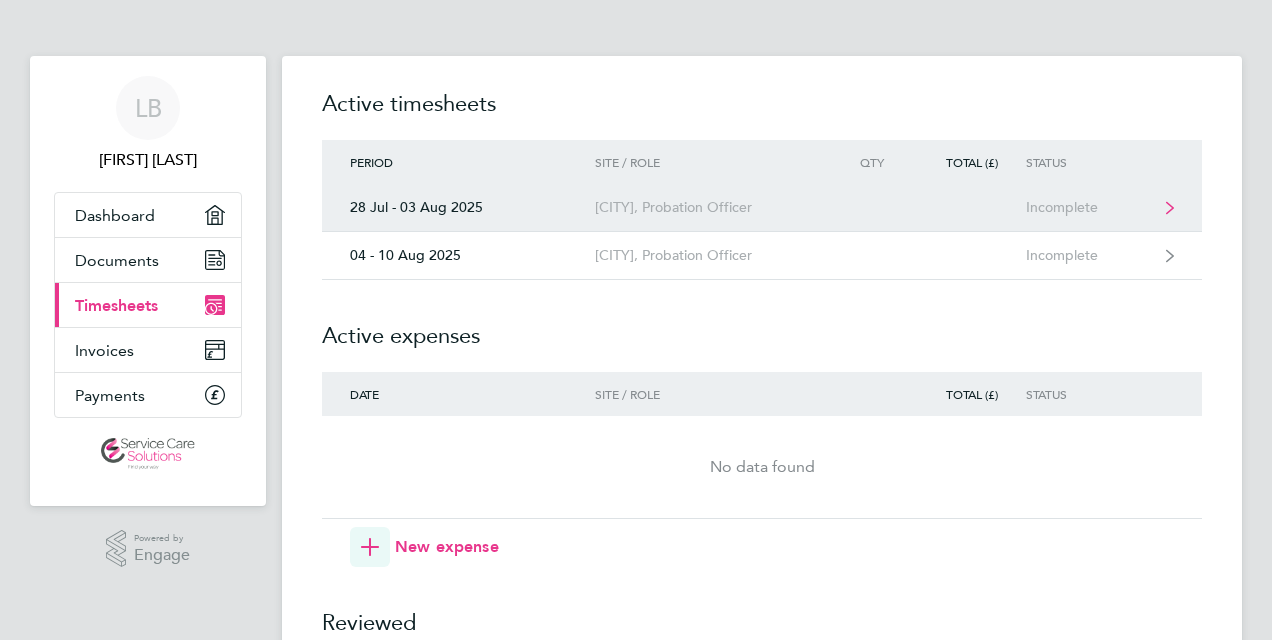 click on "[CITY], Probation Officer" 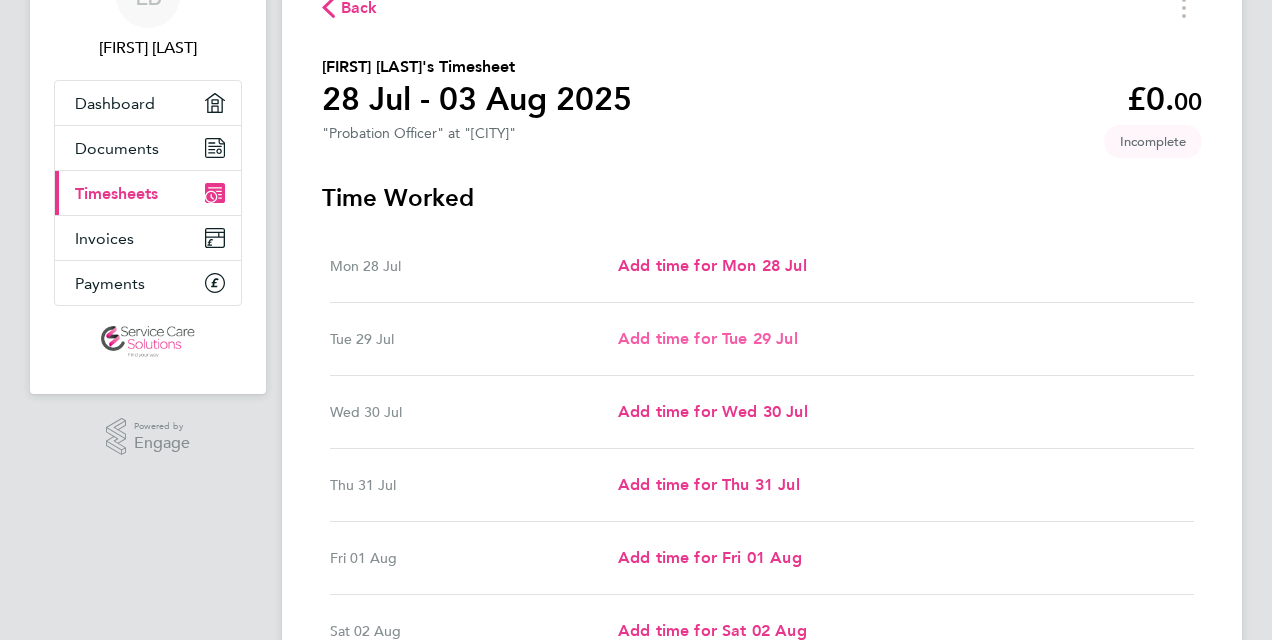 scroll, scrollTop: 300, scrollLeft: 0, axis: vertical 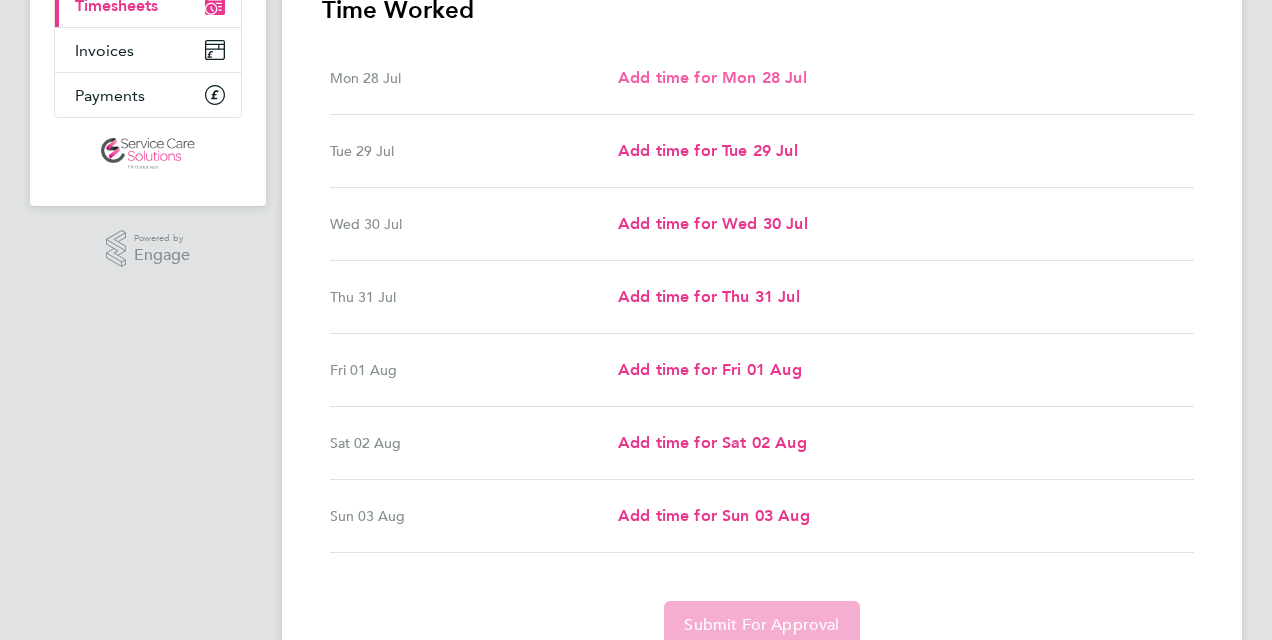 click on "Add time for Mon 28 Jul" at bounding box center [712, 78] 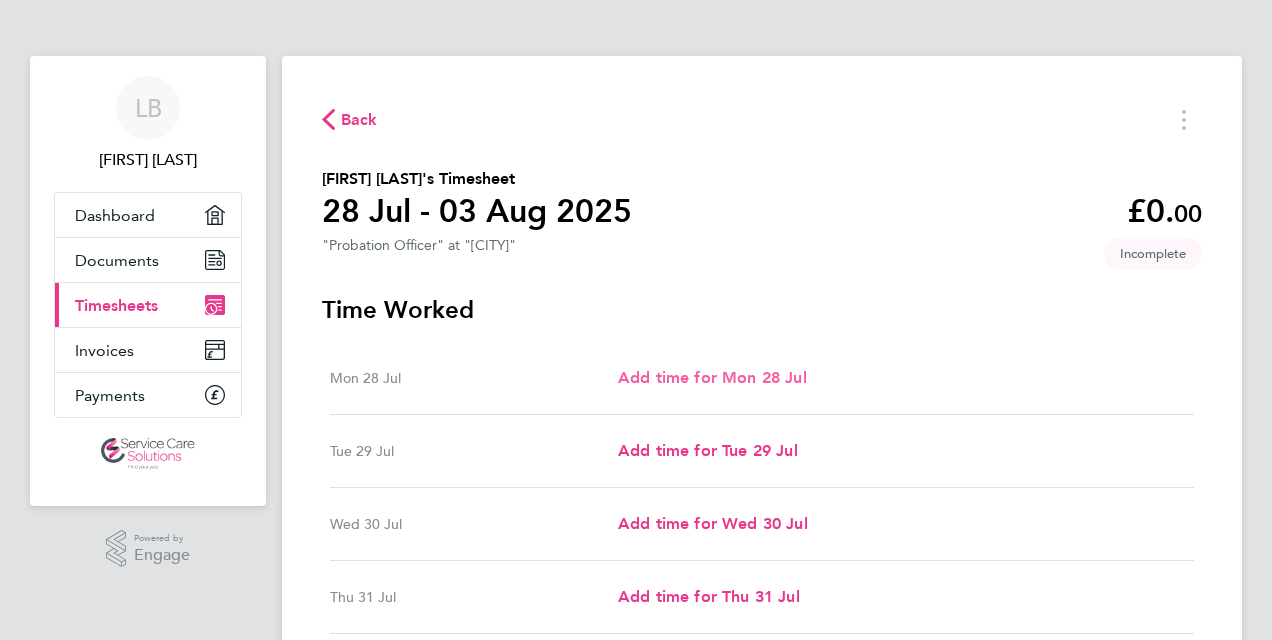 select on "30" 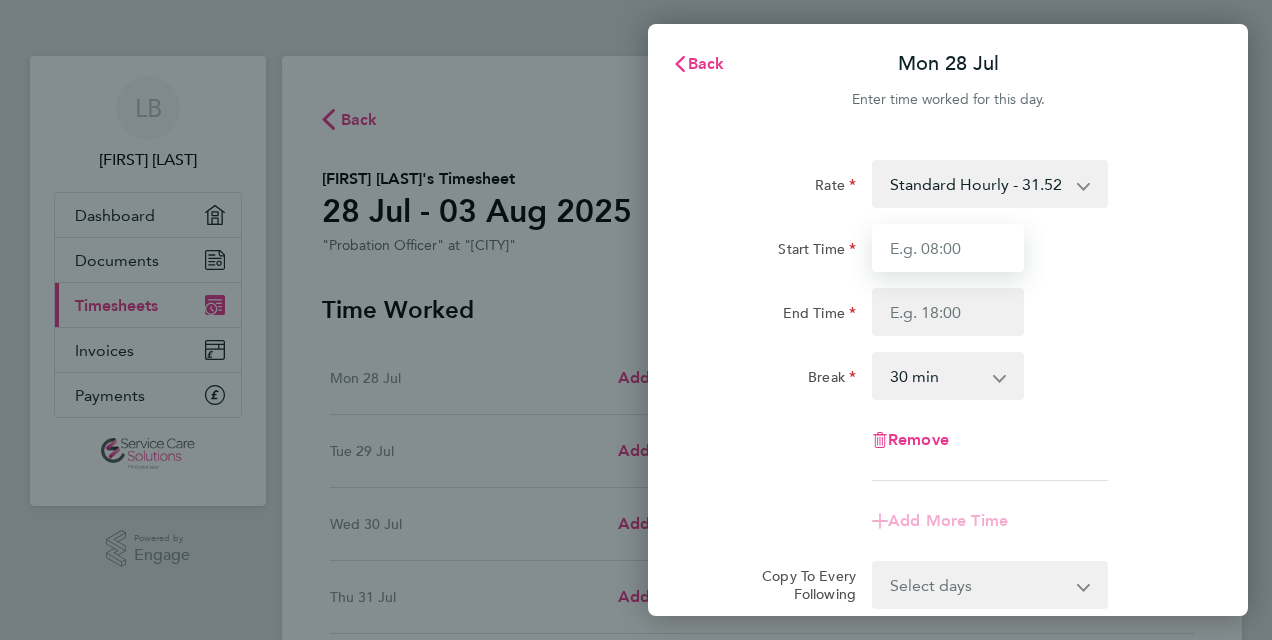 click on "Start Time" at bounding box center [948, 248] 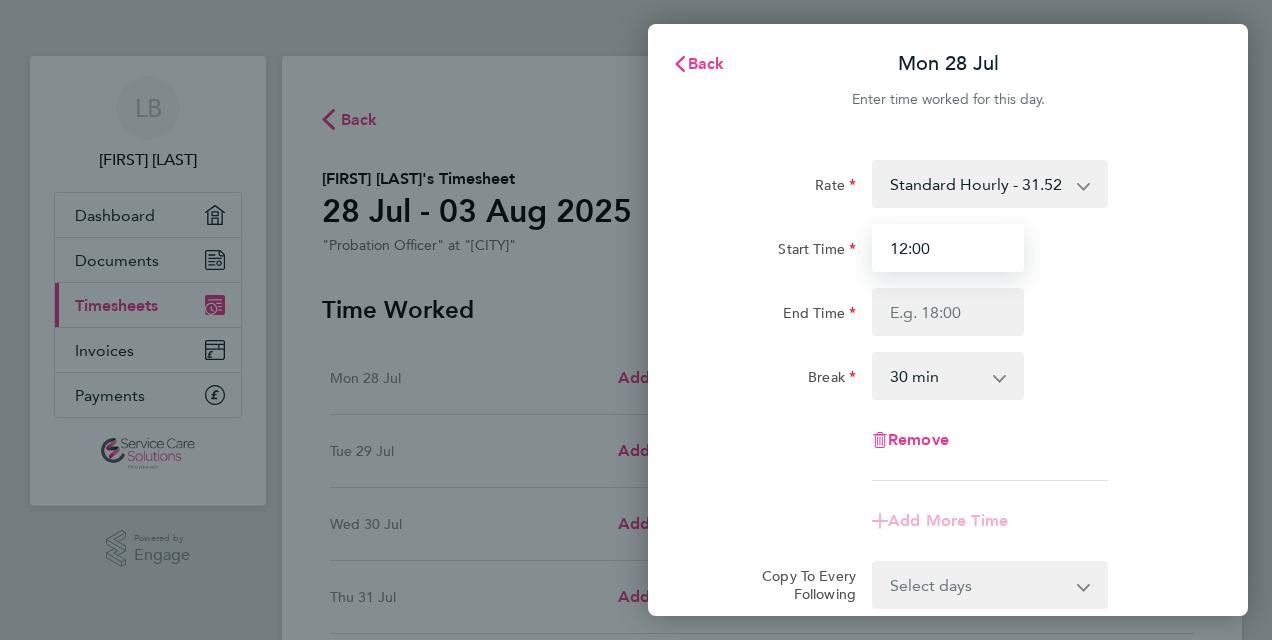 type on "12:00" 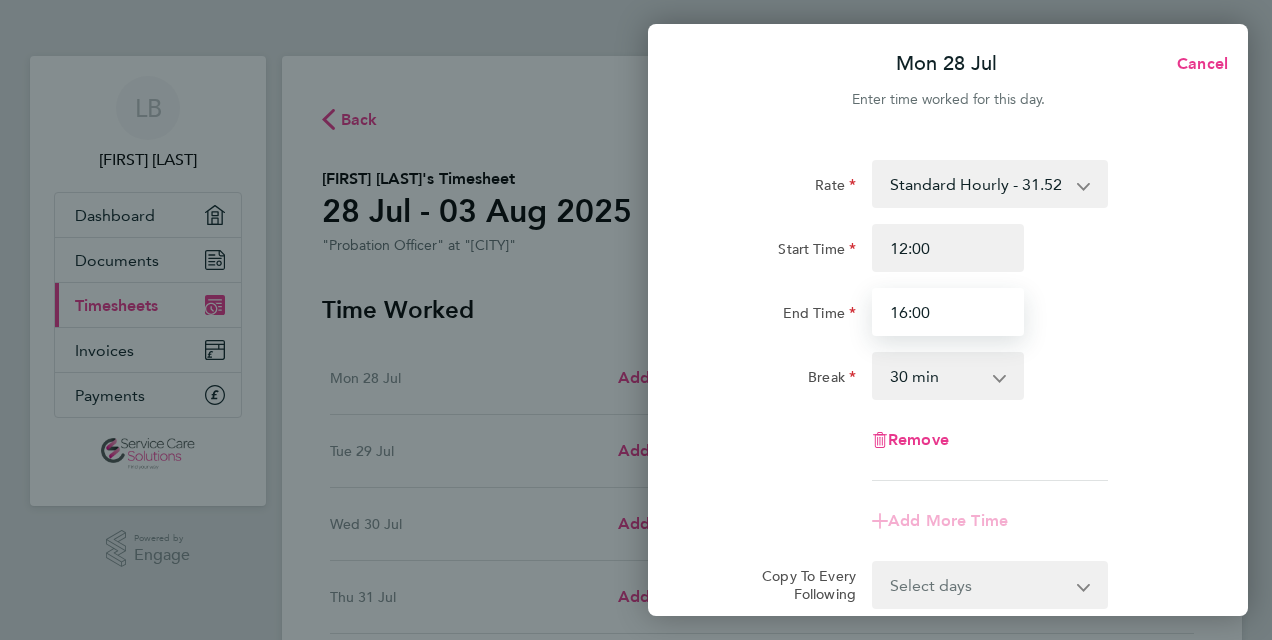 type on "16:00" 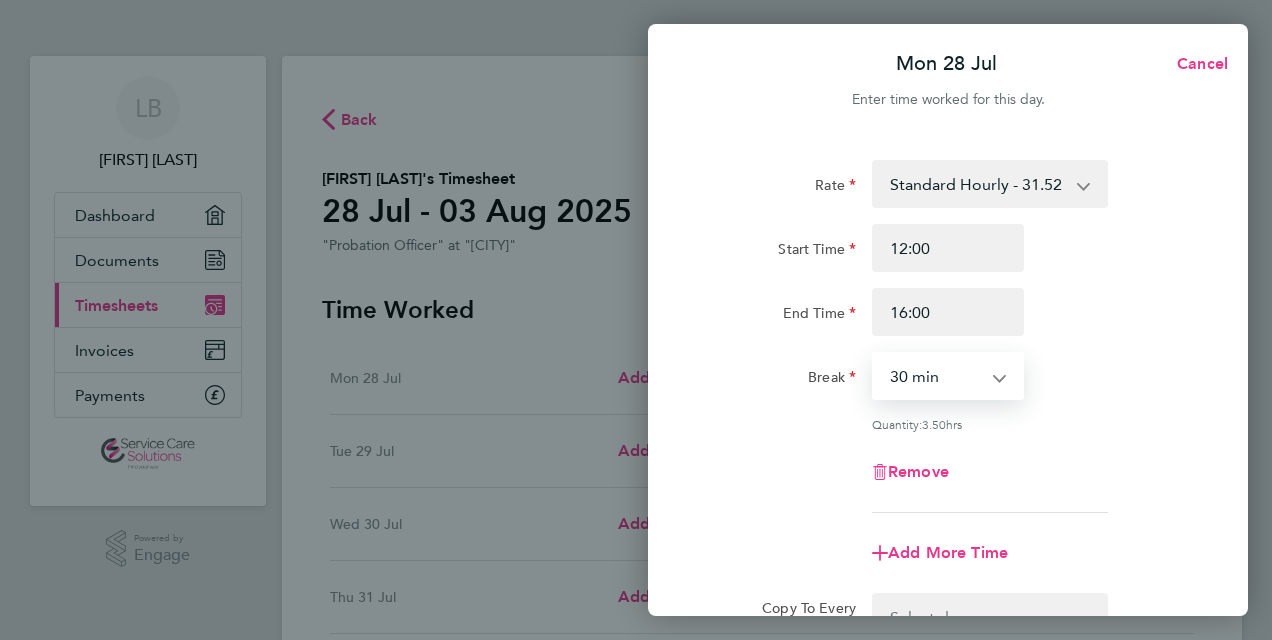 drag, startPoint x: 922, startPoint y: 378, endPoint x: 929, endPoint y: 389, distance: 13.038404 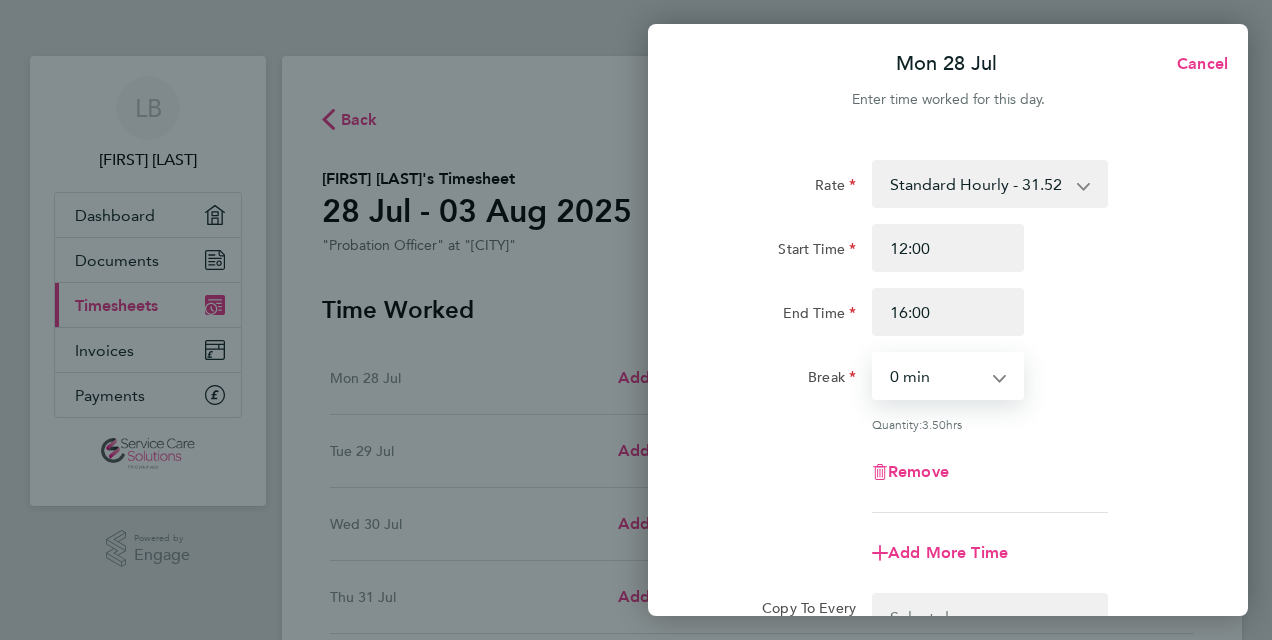 click on "0 min   15 min   30 min   45 min   60 min   75 min   90 min" at bounding box center [936, 376] 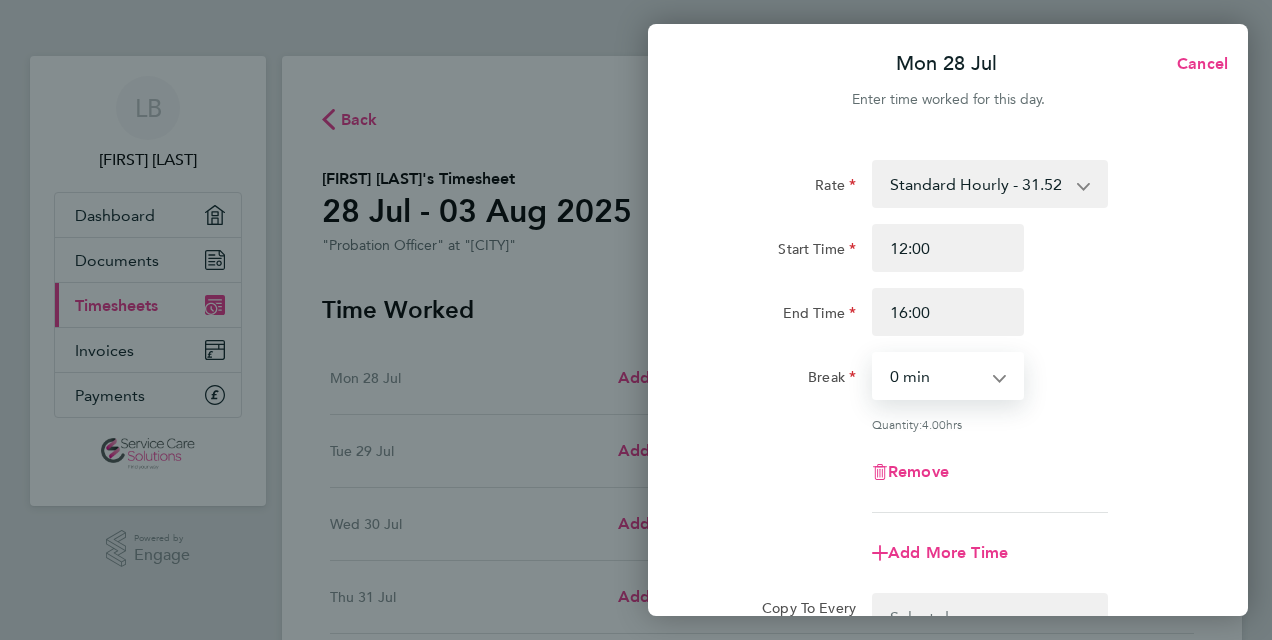 scroll, scrollTop: 263, scrollLeft: 0, axis: vertical 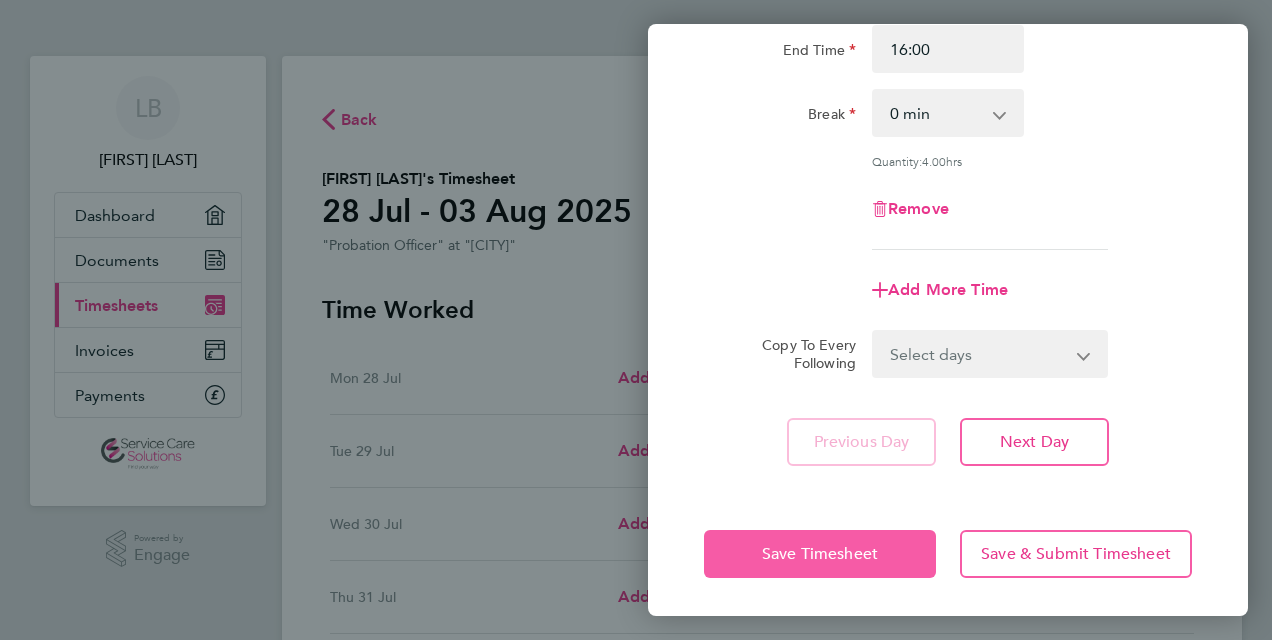 click on "Save Timesheet" 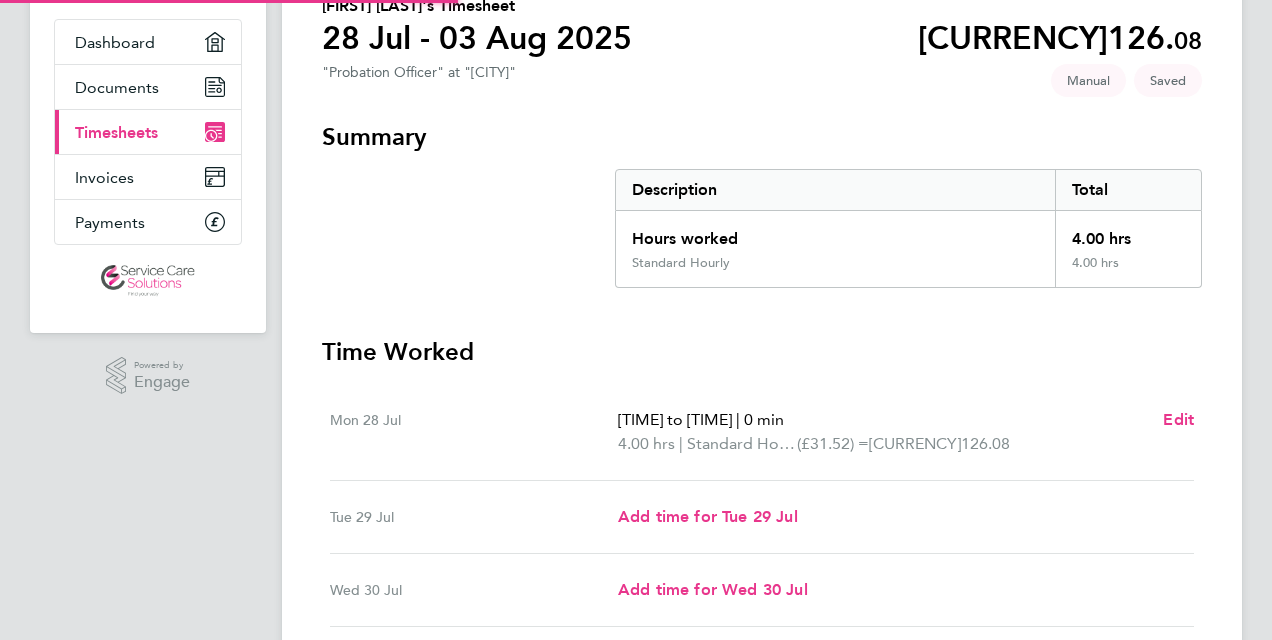 scroll, scrollTop: 300, scrollLeft: 0, axis: vertical 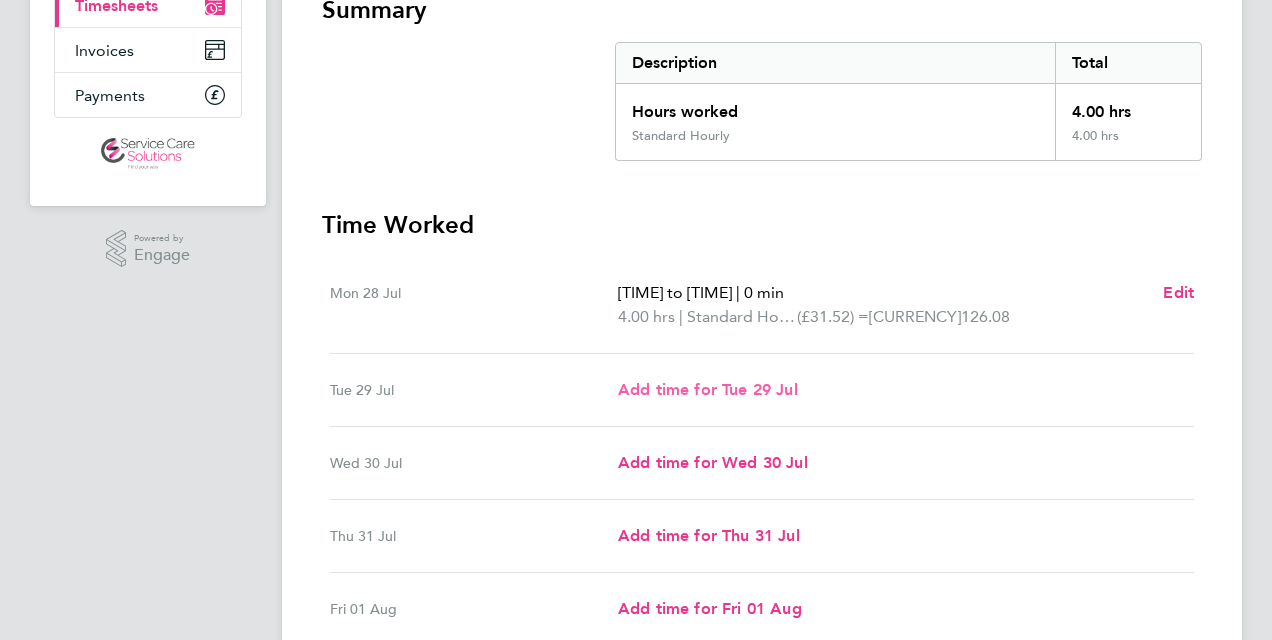 click on "Add time for Tue 29 Jul" at bounding box center [708, 389] 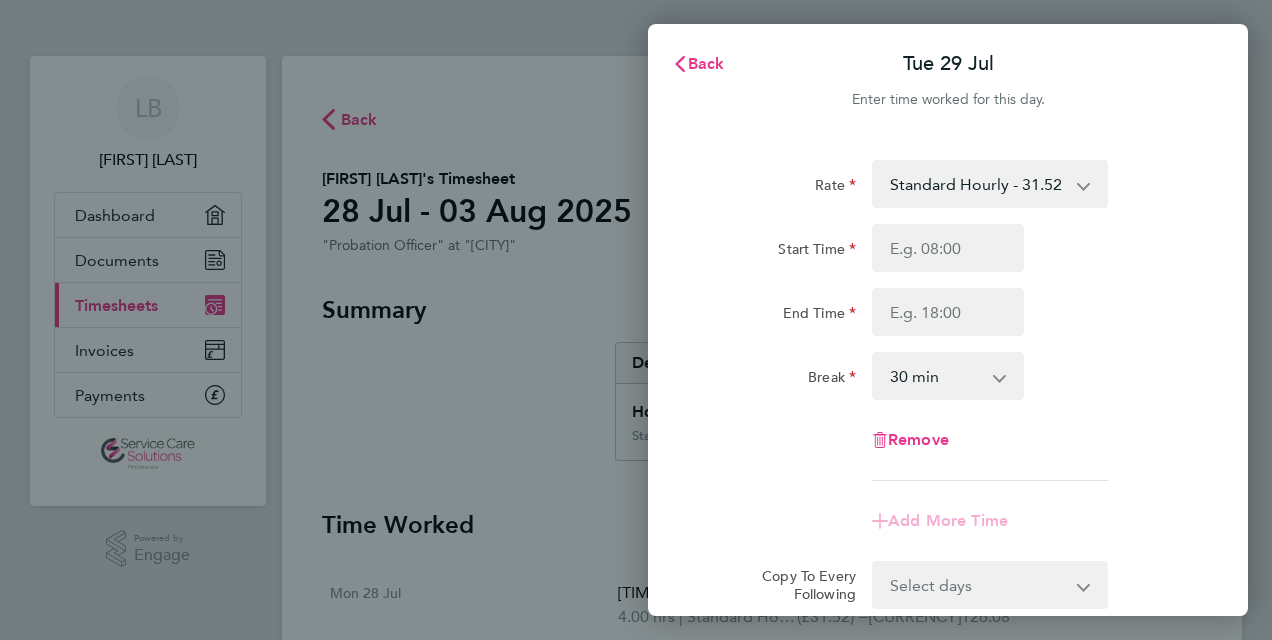 scroll, scrollTop: 0, scrollLeft: 0, axis: both 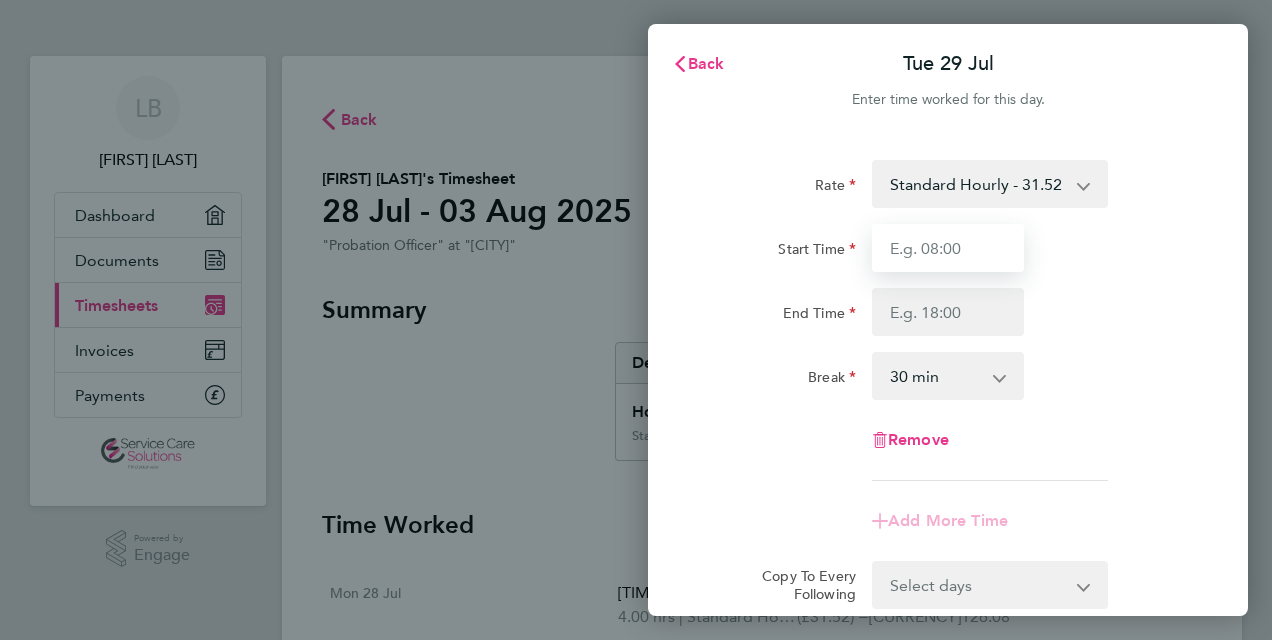 click on "Start Time" at bounding box center [948, 248] 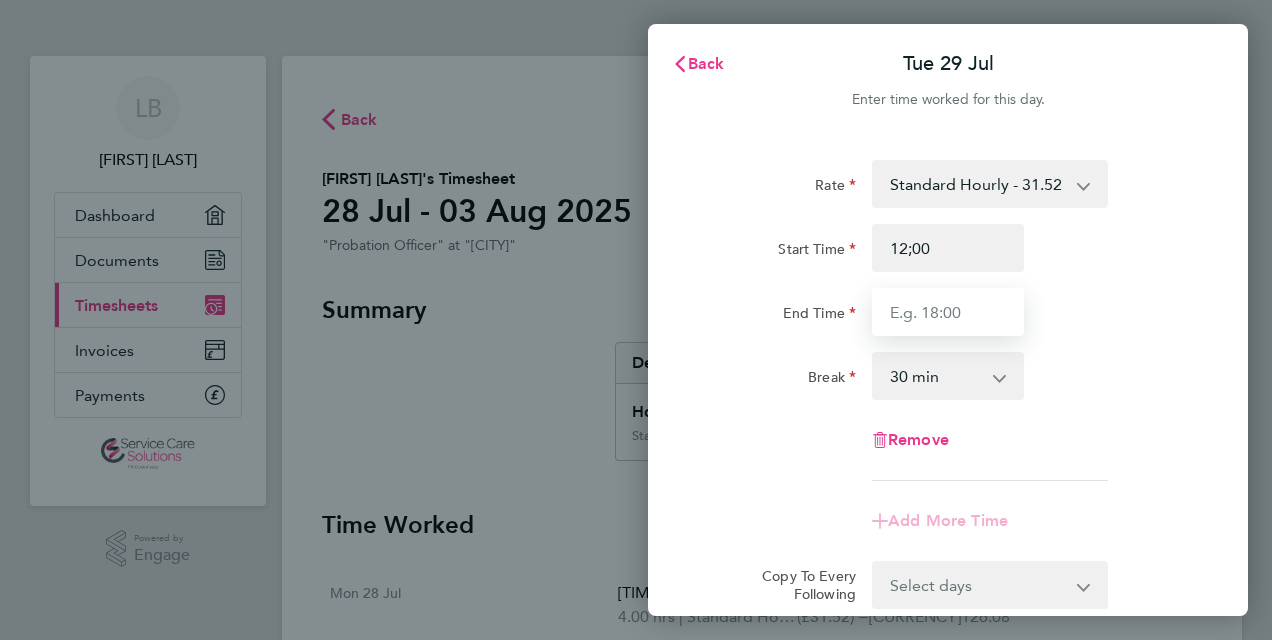 type on "12:00" 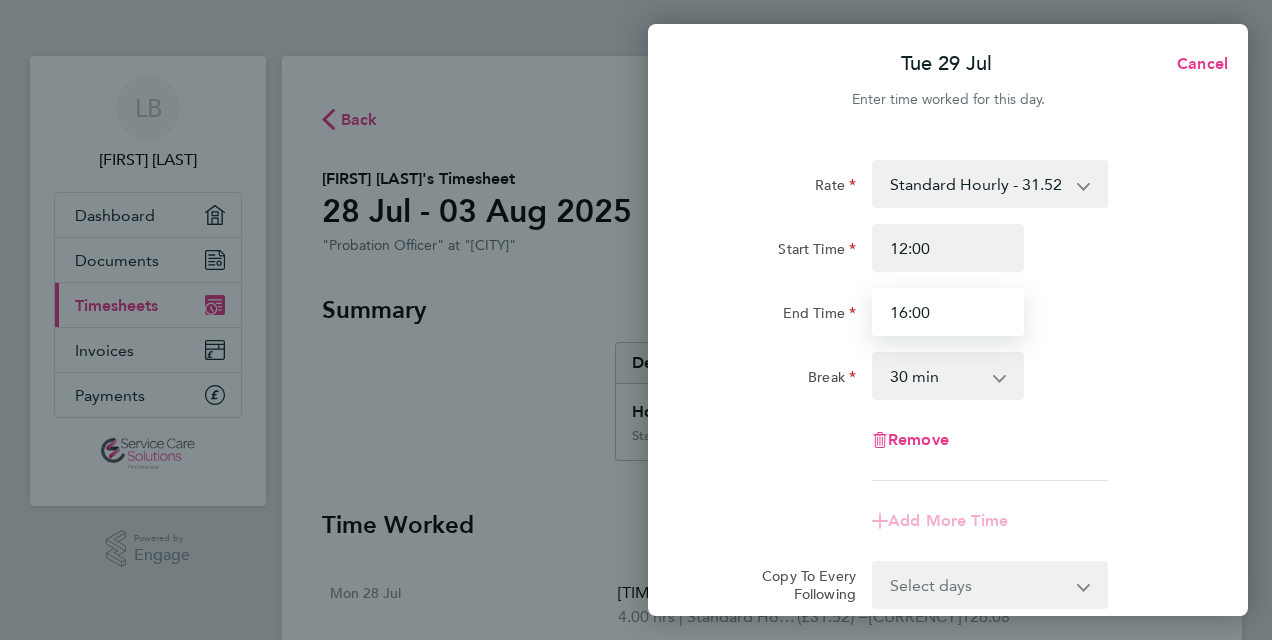 type on "16:00" 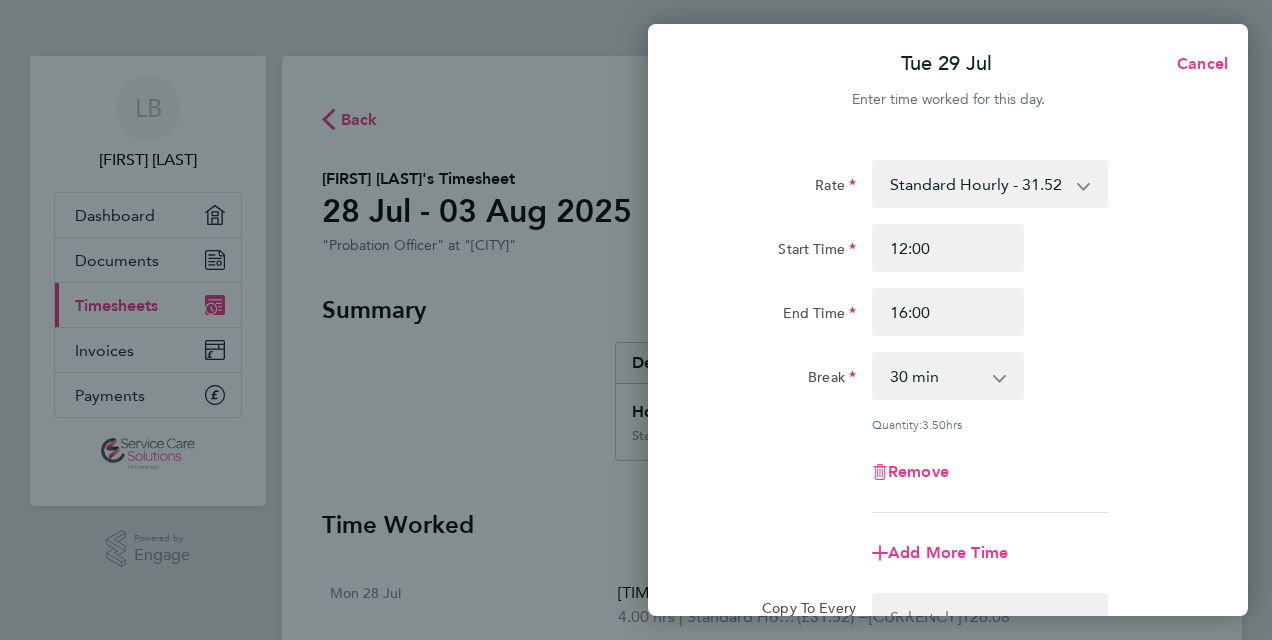 click on "Rate Standard Hourly - 31.52
Start Time [TIME] End Time [TIME] Break 0 min 15 min 30 min 45 min 60 min 75 min 90 min
Quantity: 3.50 hrs
Remove" 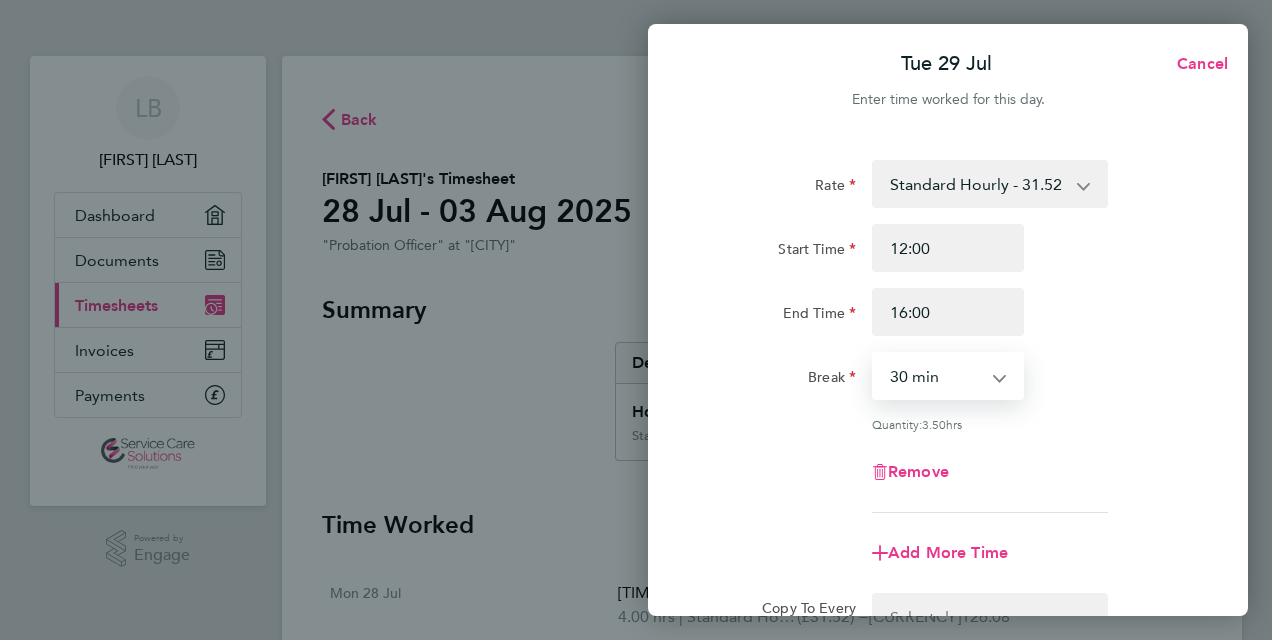 select on "0" 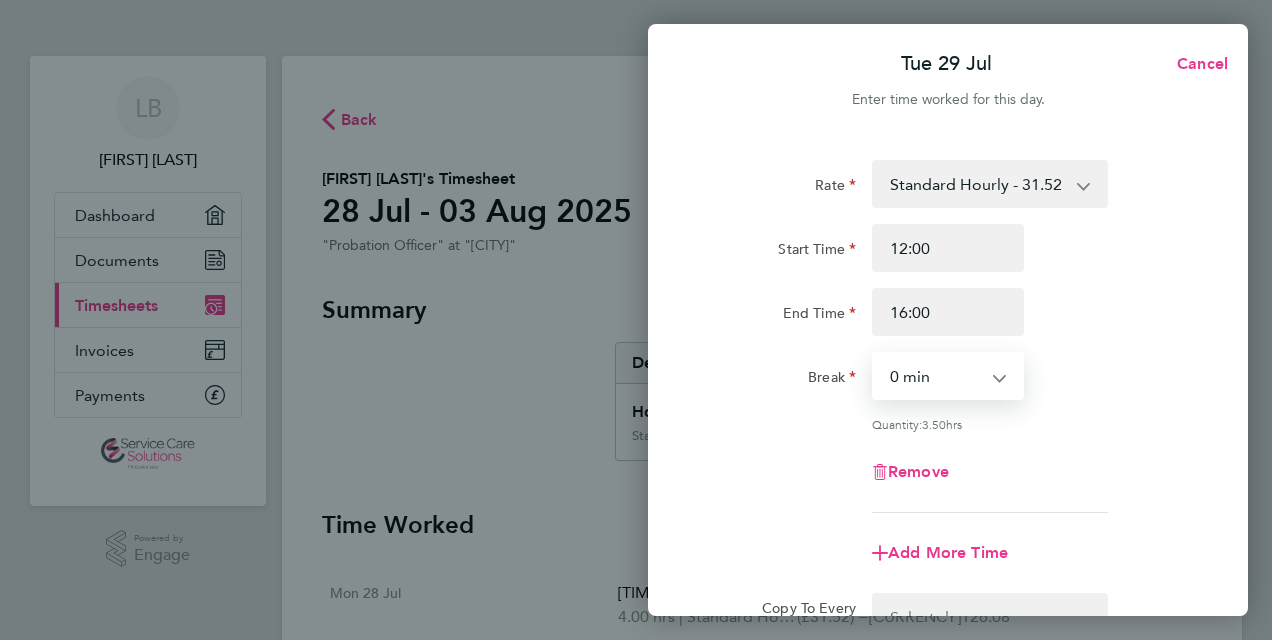 click on "0 min   15 min   30 min   45 min   60 min   75 min   90 min" at bounding box center [936, 376] 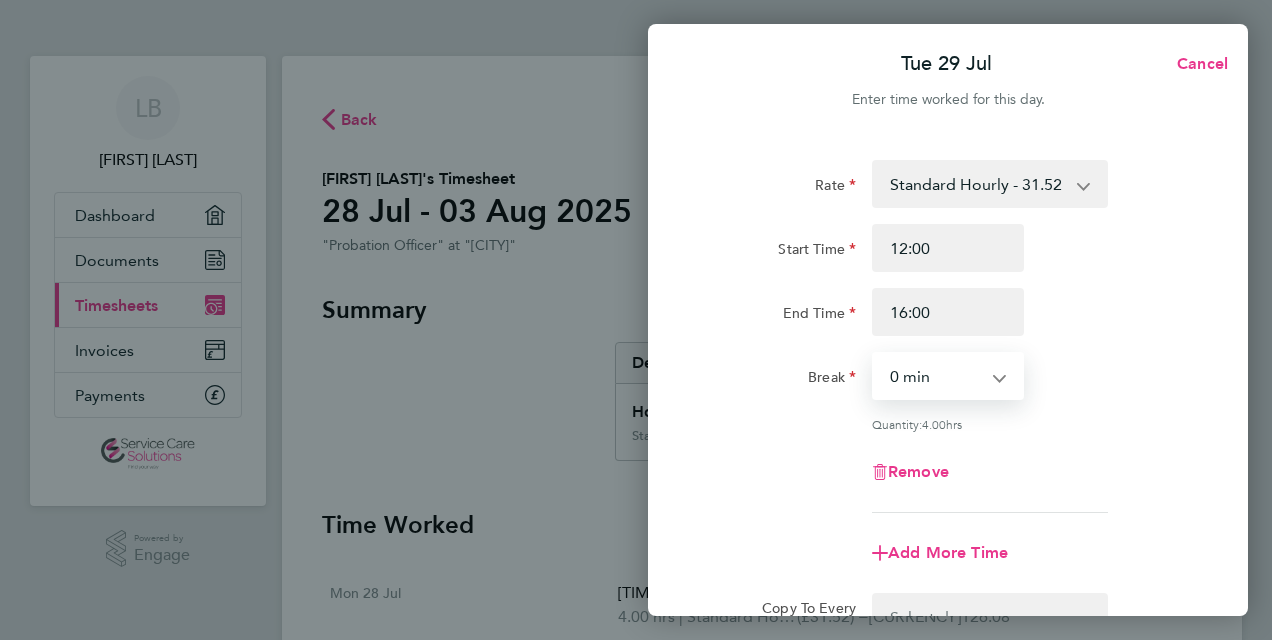 click on "Remove" 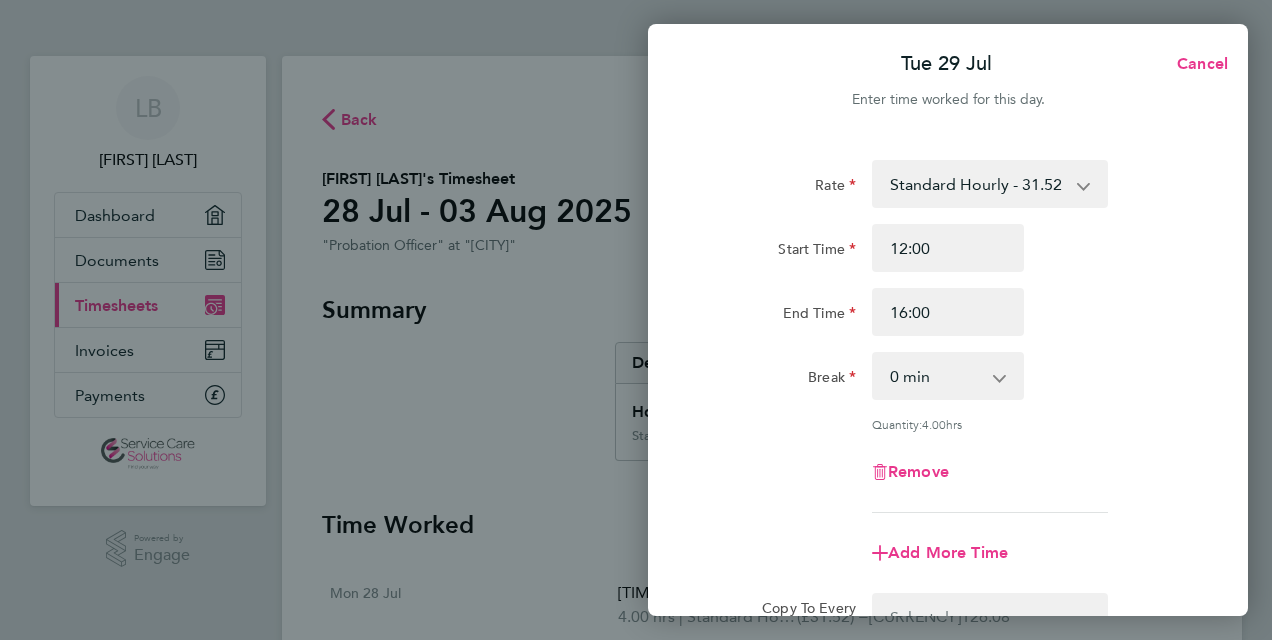 scroll, scrollTop: 263, scrollLeft: 0, axis: vertical 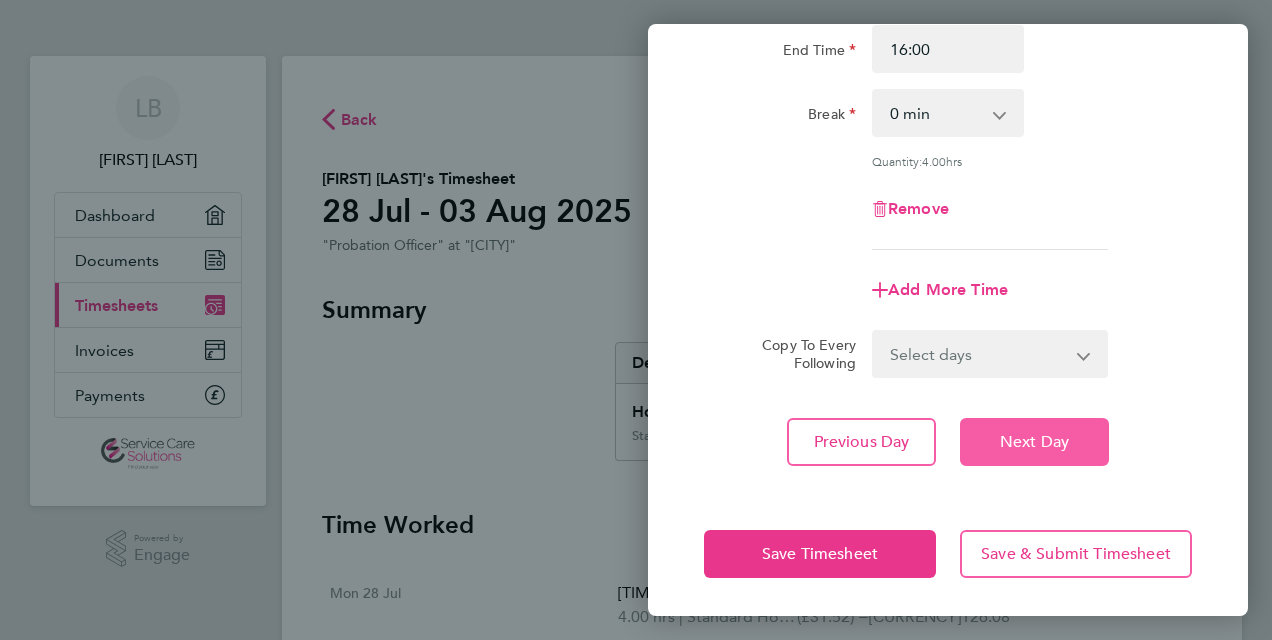 click on "Next Day" 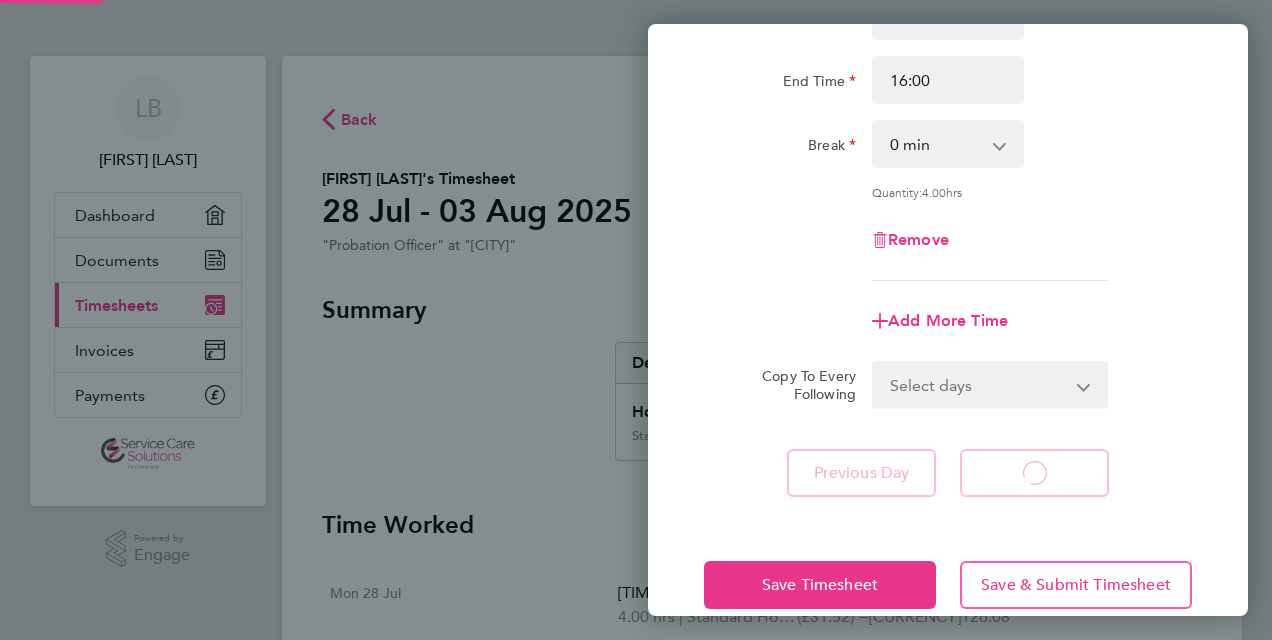 select on "30" 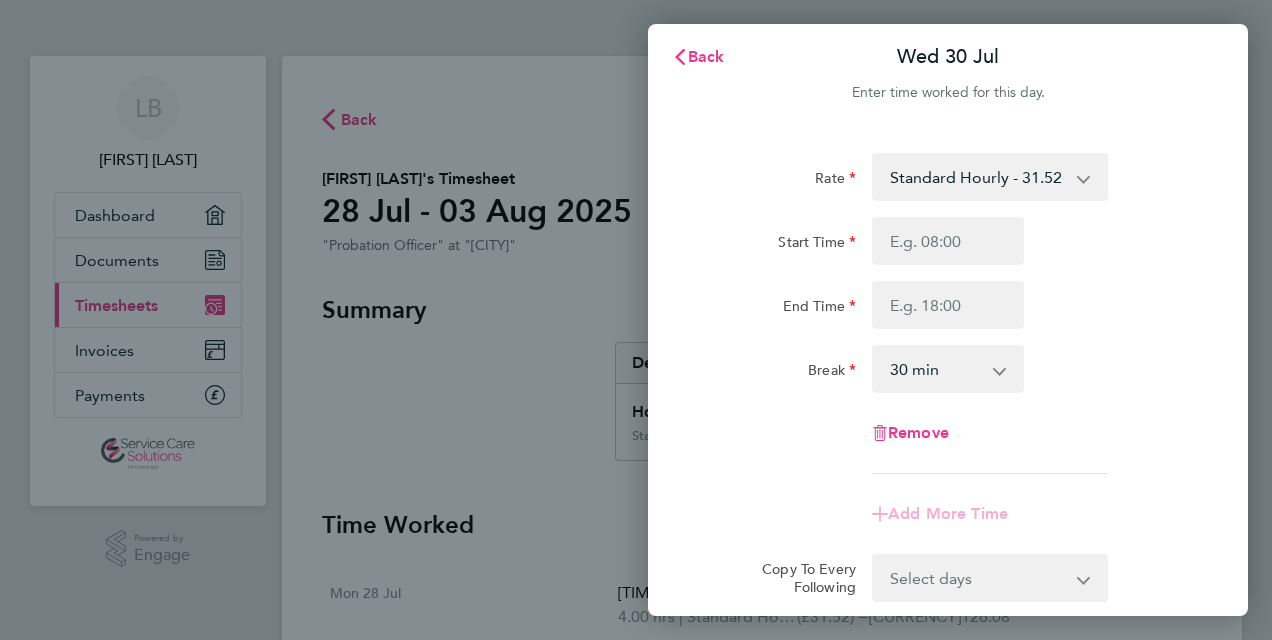 scroll, scrollTop: 0, scrollLeft: 0, axis: both 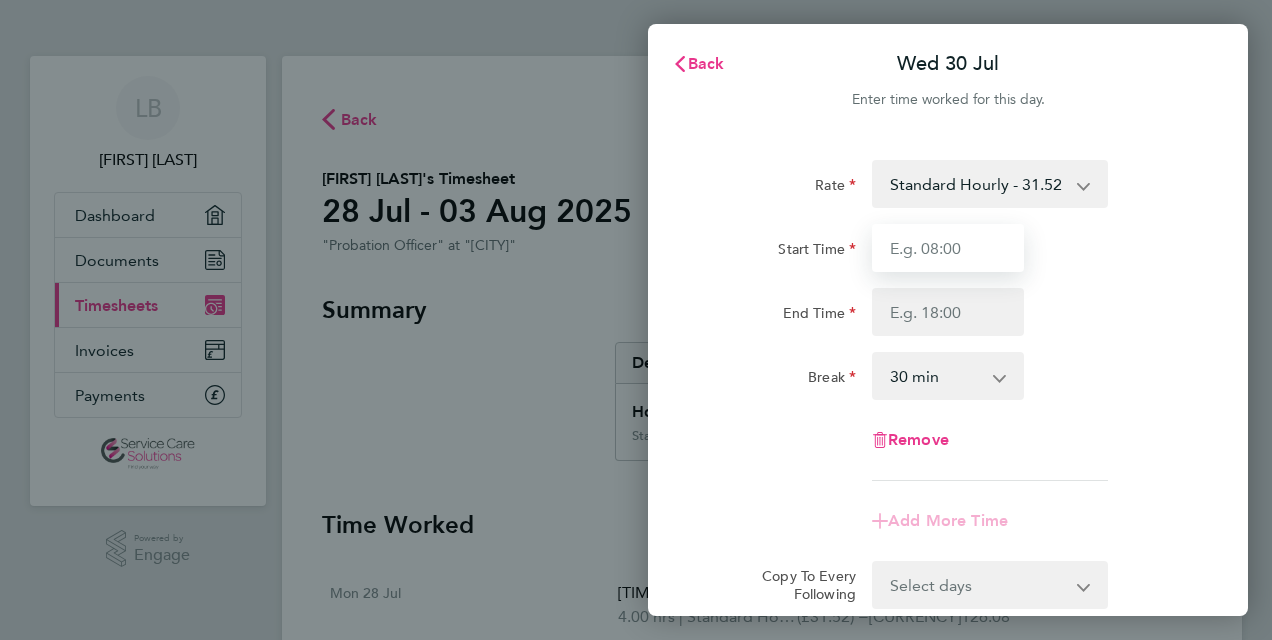 click on "Start Time" at bounding box center (948, 248) 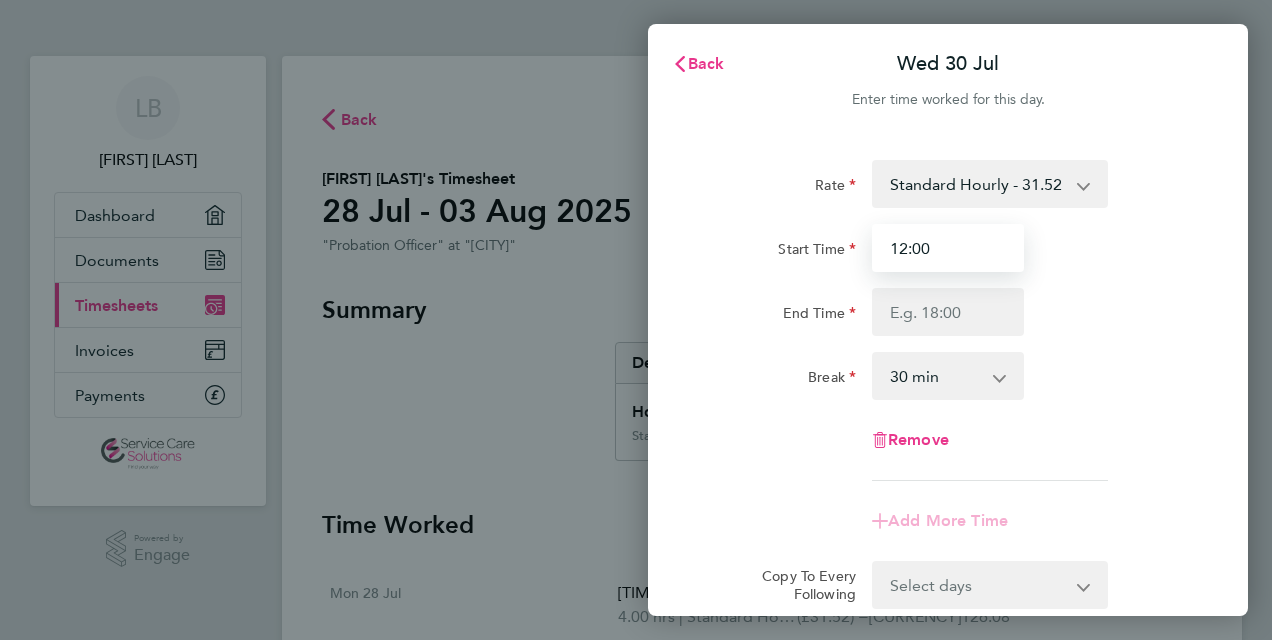 type on "12:00" 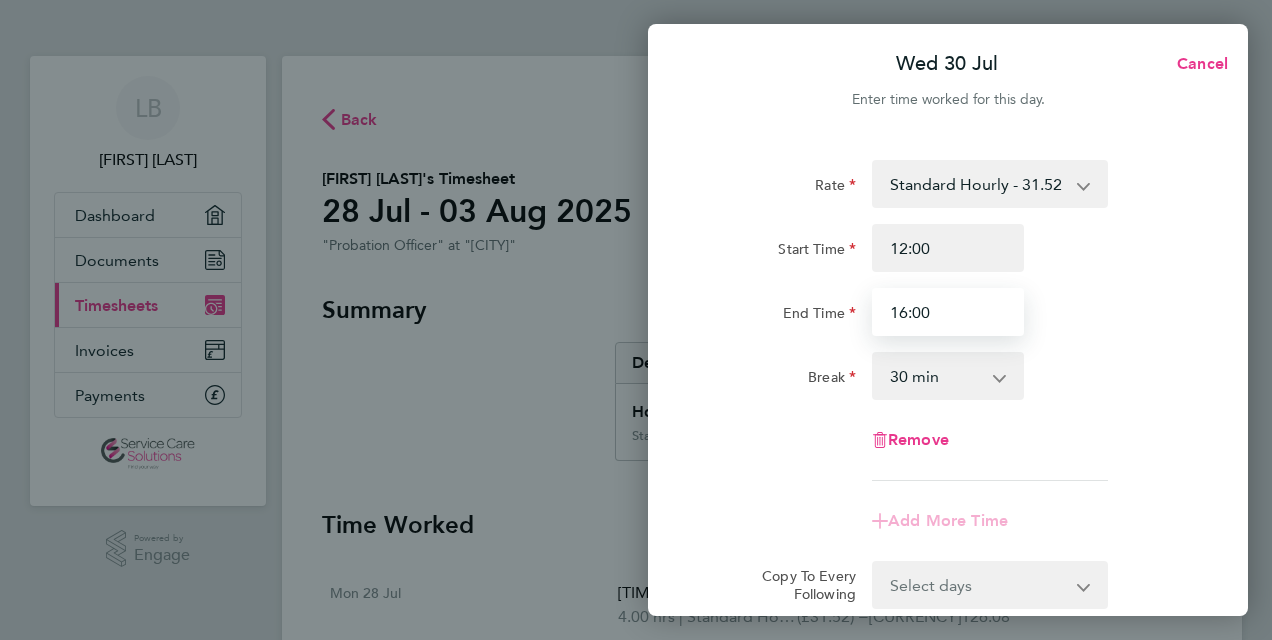 type on "16:00" 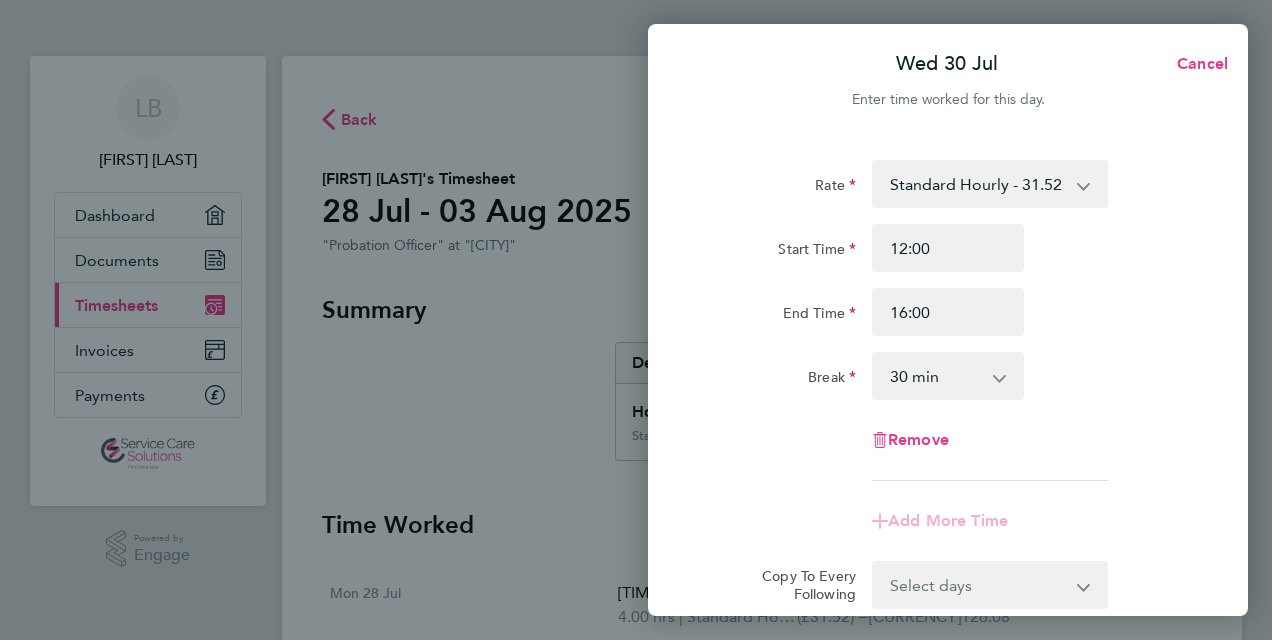 click on "0 min   15 min   30 min   45 min   60 min   75 min   90 min" at bounding box center (936, 376) 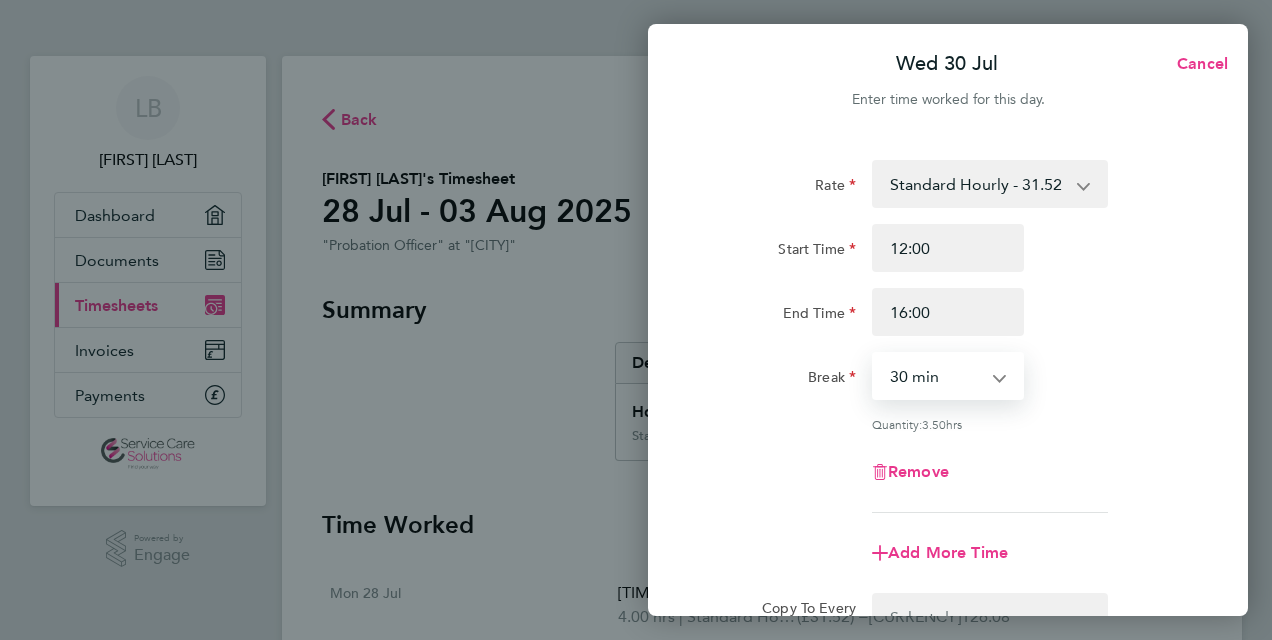select on "0" 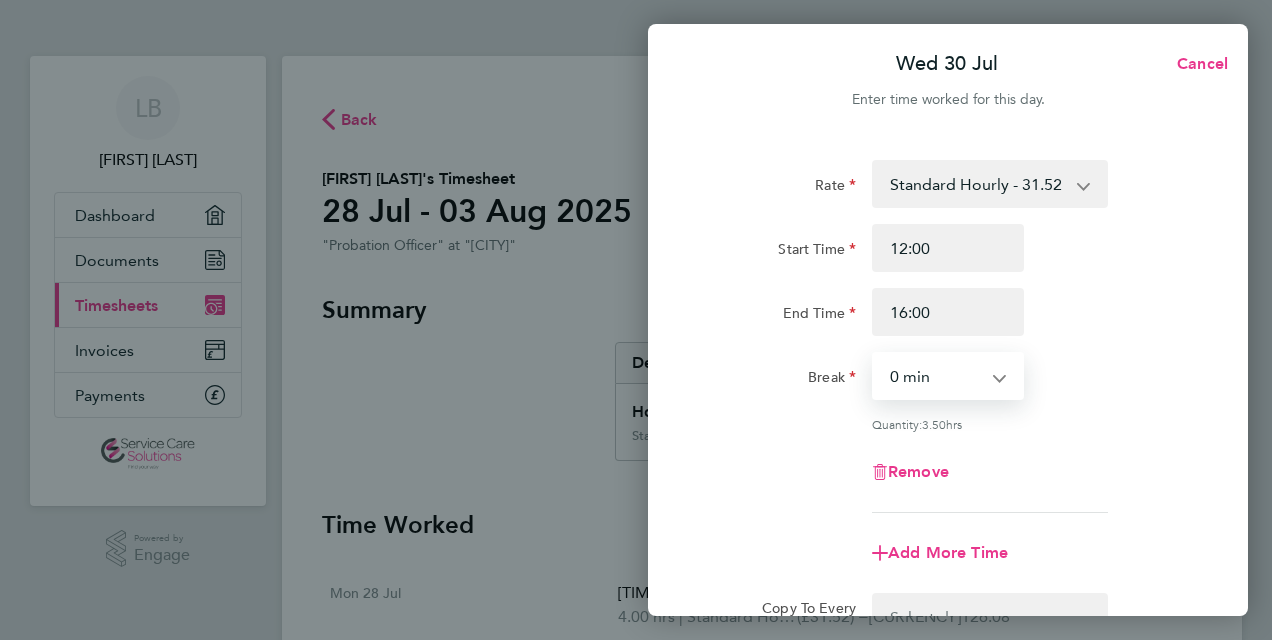 click on "0 min   15 min   30 min   45 min   60 min   75 min   90 min" at bounding box center (936, 376) 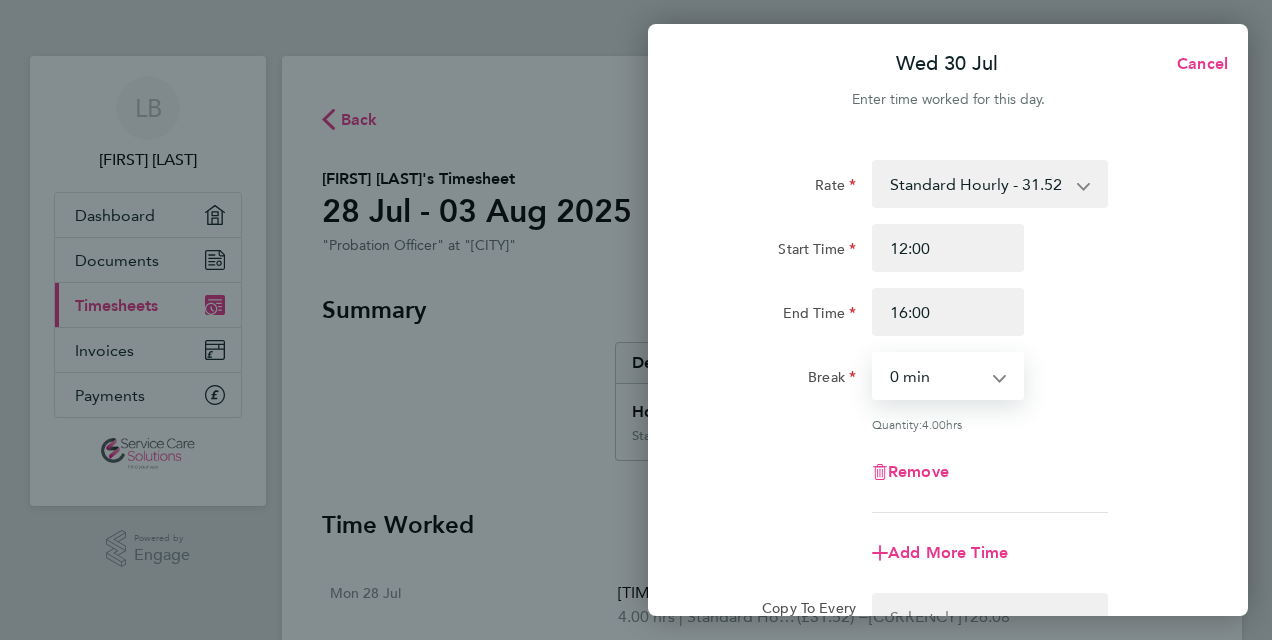scroll, scrollTop: 263, scrollLeft: 0, axis: vertical 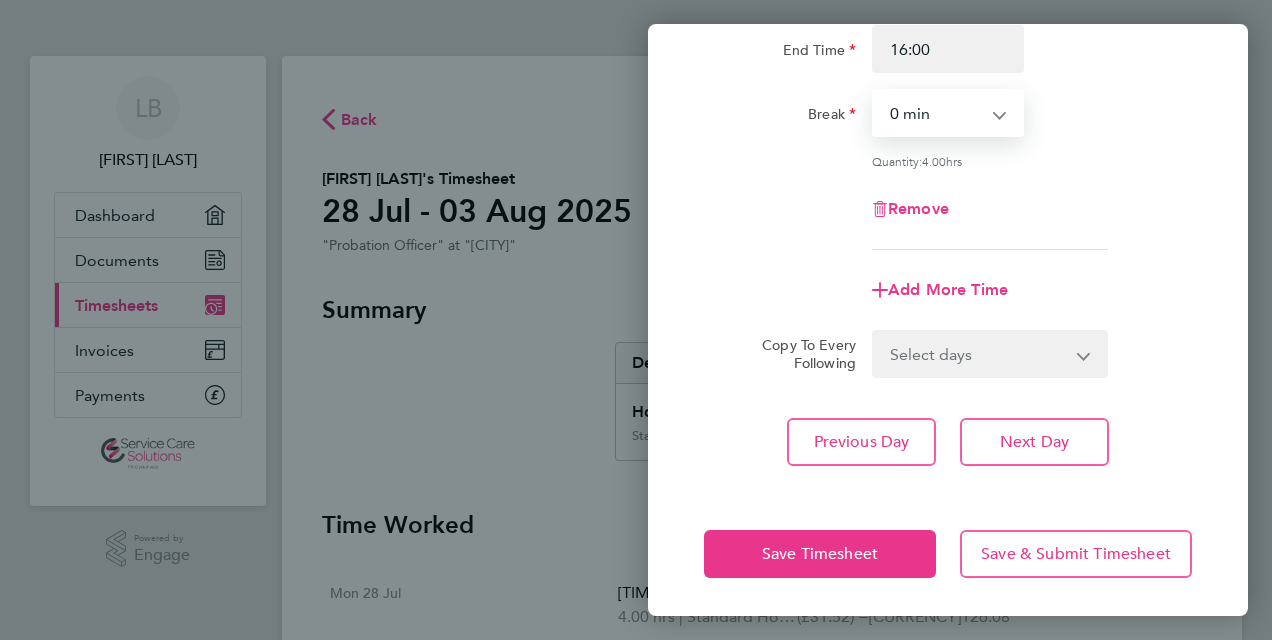click on "Select days   Day   Weekday (Mon-Fri)   Weekend (Sat-Sun)   Thursday   Friday   Saturday   Sunday" at bounding box center [979, 354] 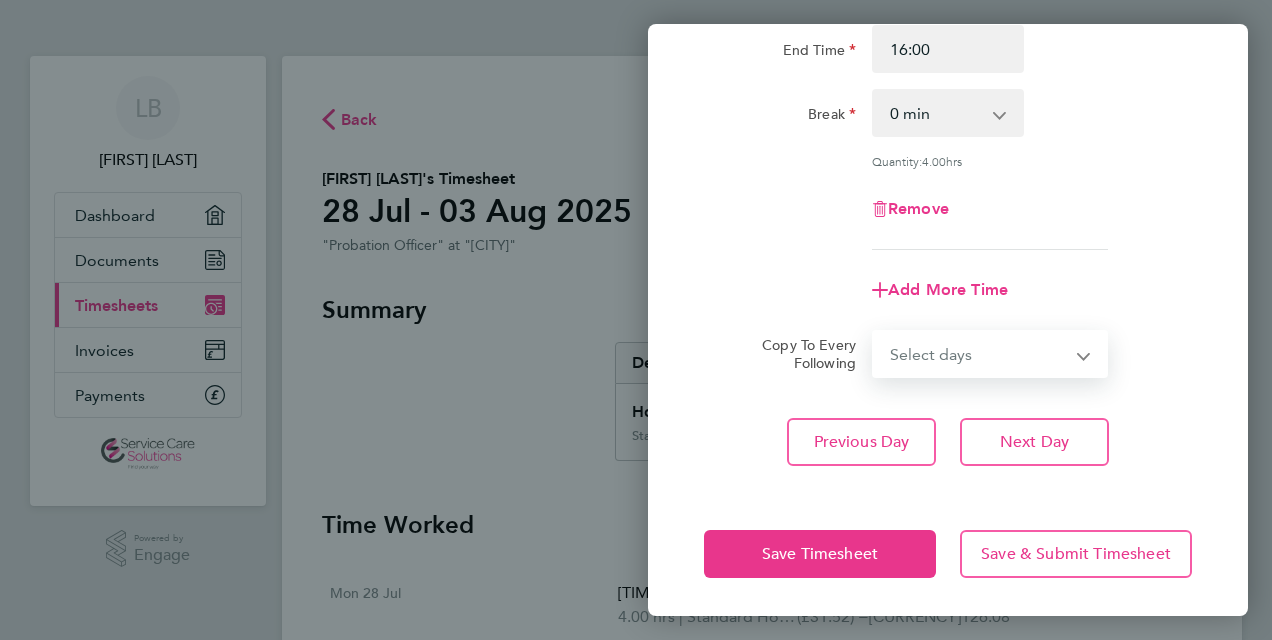 click on "Select days   Day   Weekday (Mon-Fri)   Weekend (Sat-Sun)   Thursday   Friday   Saturday   Sunday" at bounding box center (979, 354) 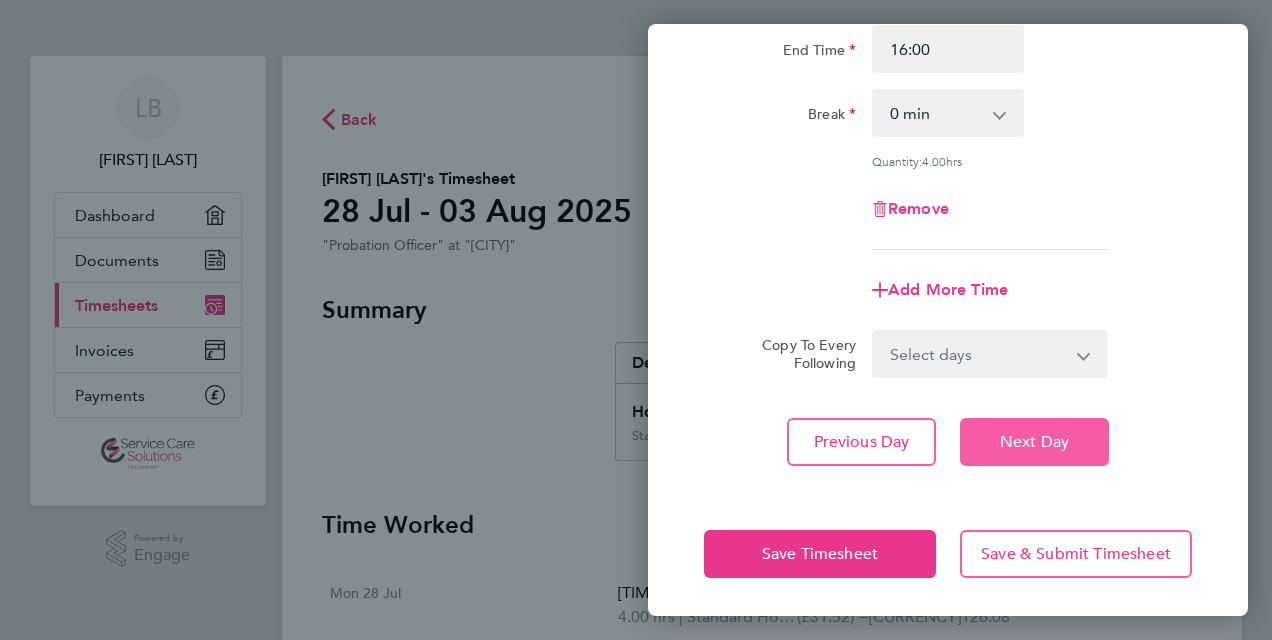 click on "Next Day" 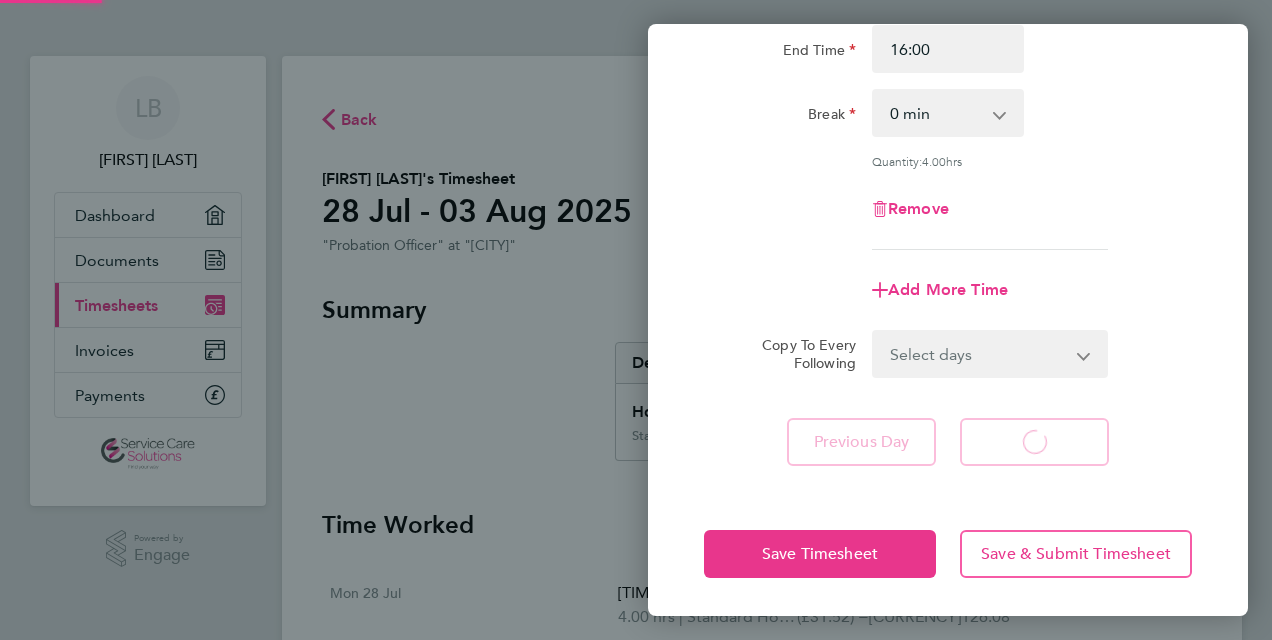 select on "30" 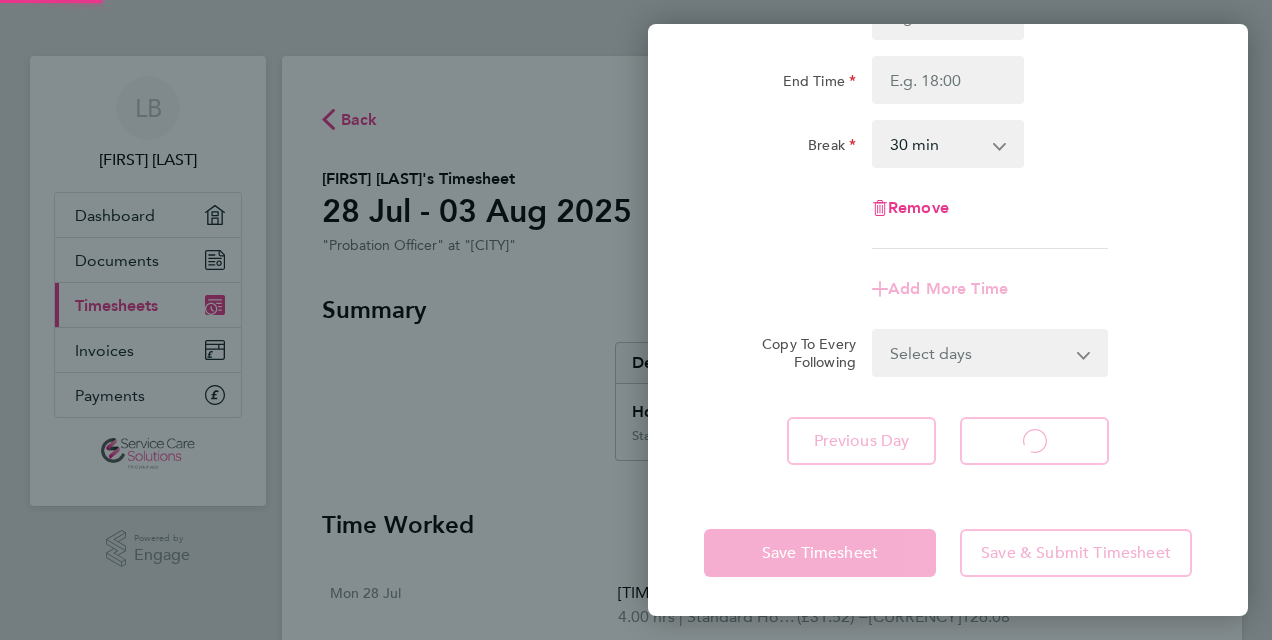 select on "30" 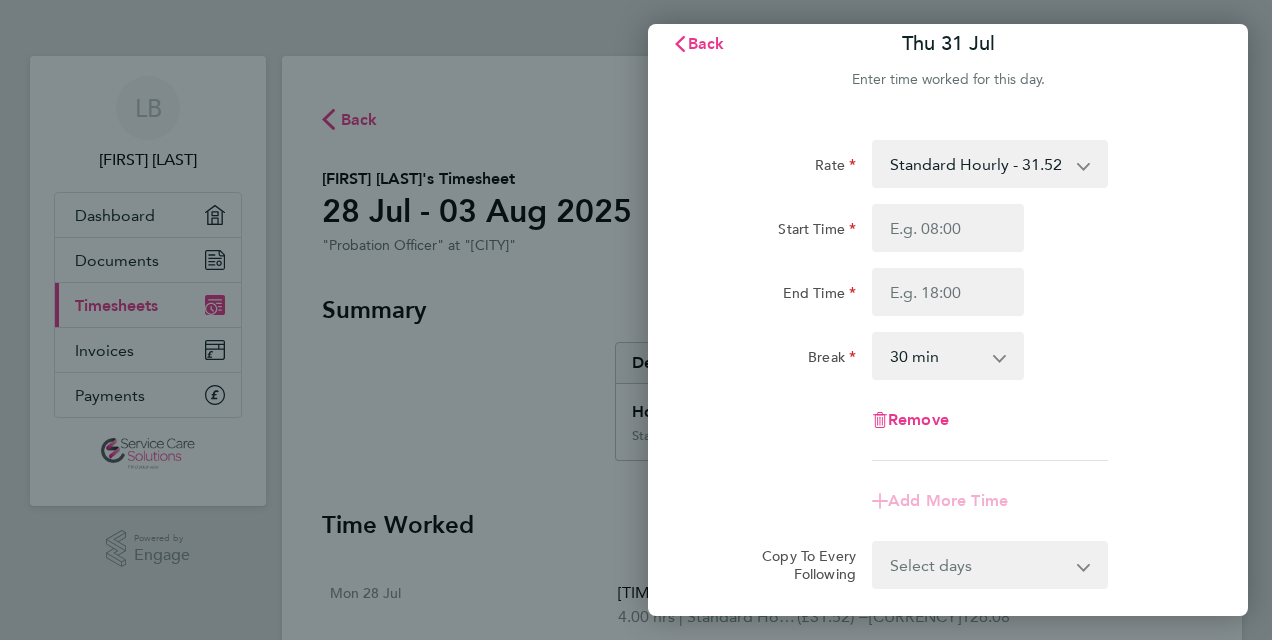scroll, scrollTop: 0, scrollLeft: 0, axis: both 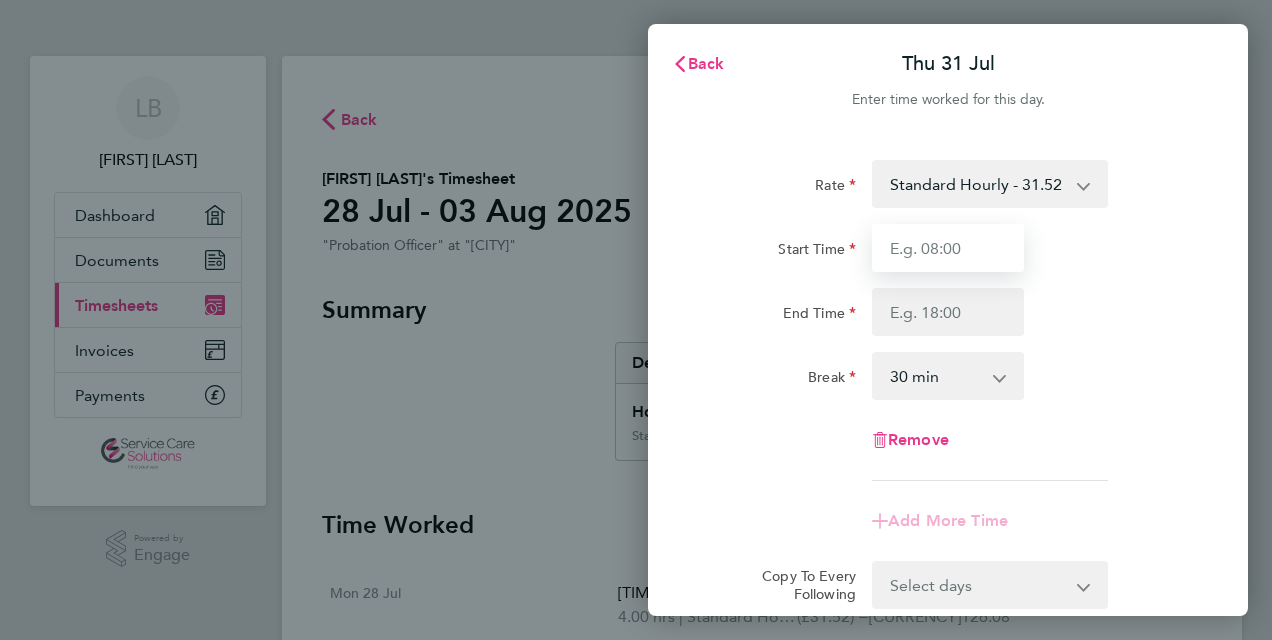 click on "Start Time" at bounding box center [948, 248] 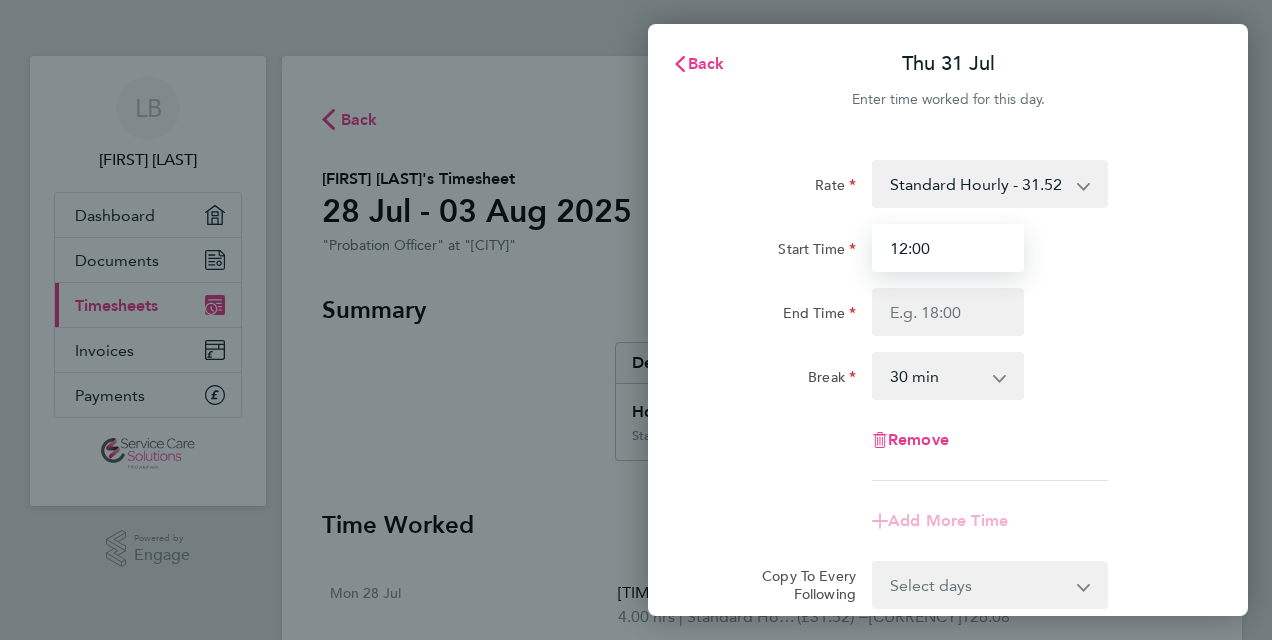 type on "12:00" 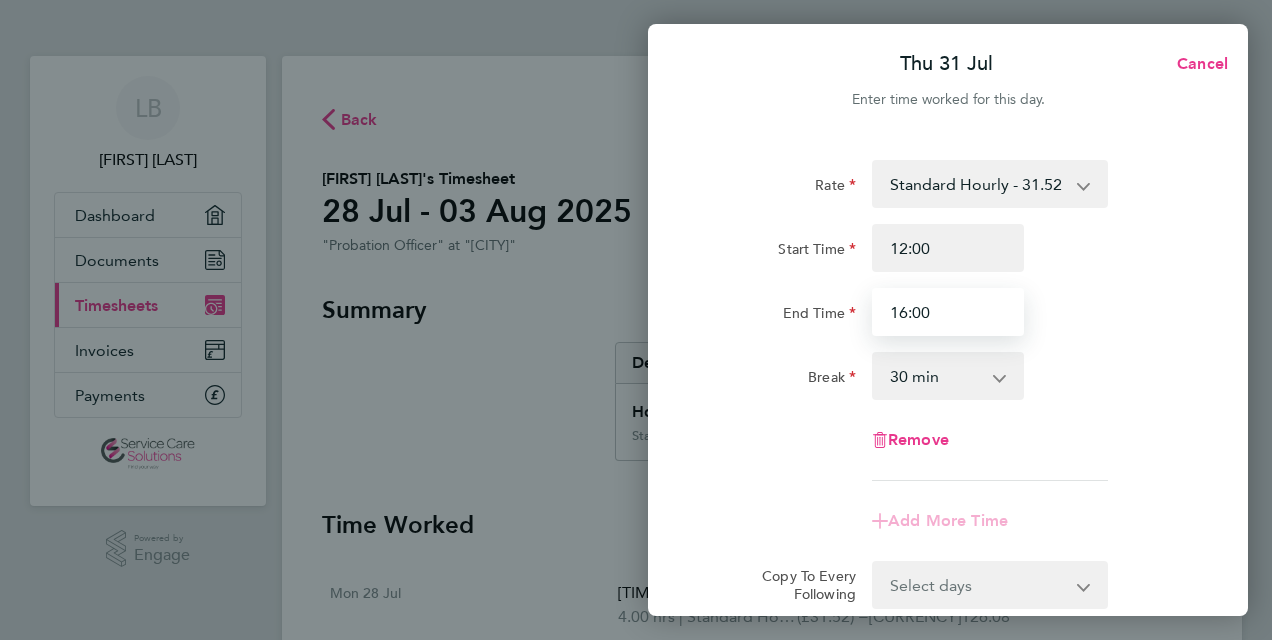 type on "16:00" 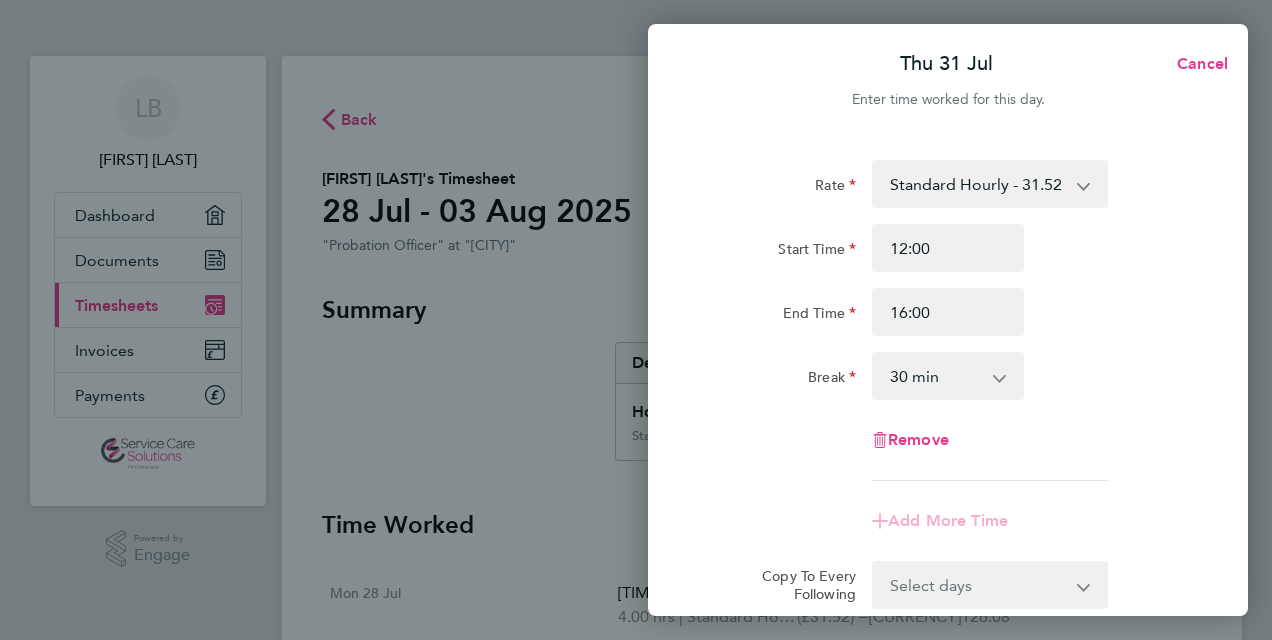 click on "0 min   15 min   30 min   45 min   60 min   75 min   90 min" at bounding box center [936, 376] 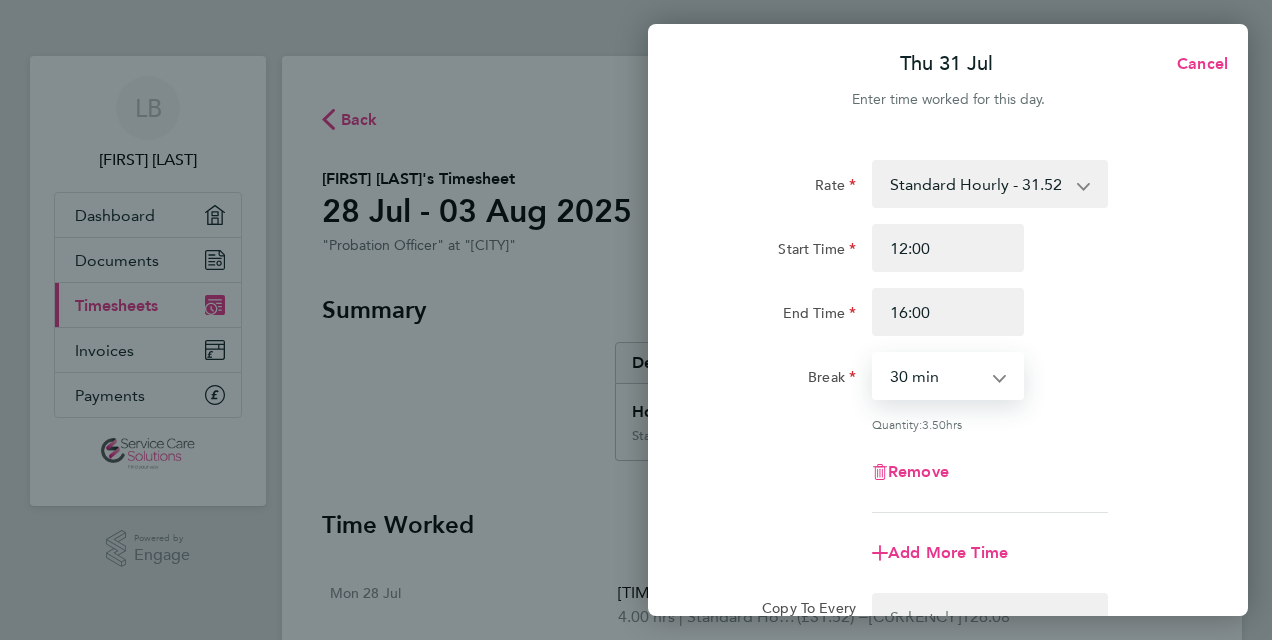 select on "0" 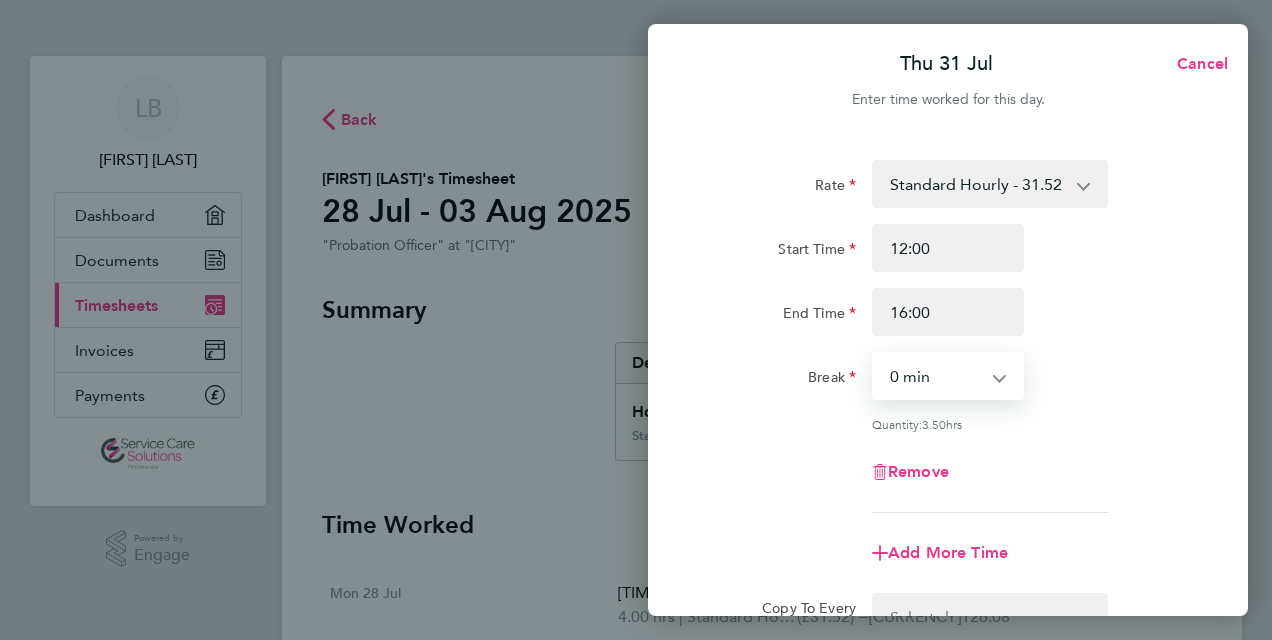 click on "0 min   15 min   30 min   45 min   60 min   75 min   90 min" at bounding box center [936, 376] 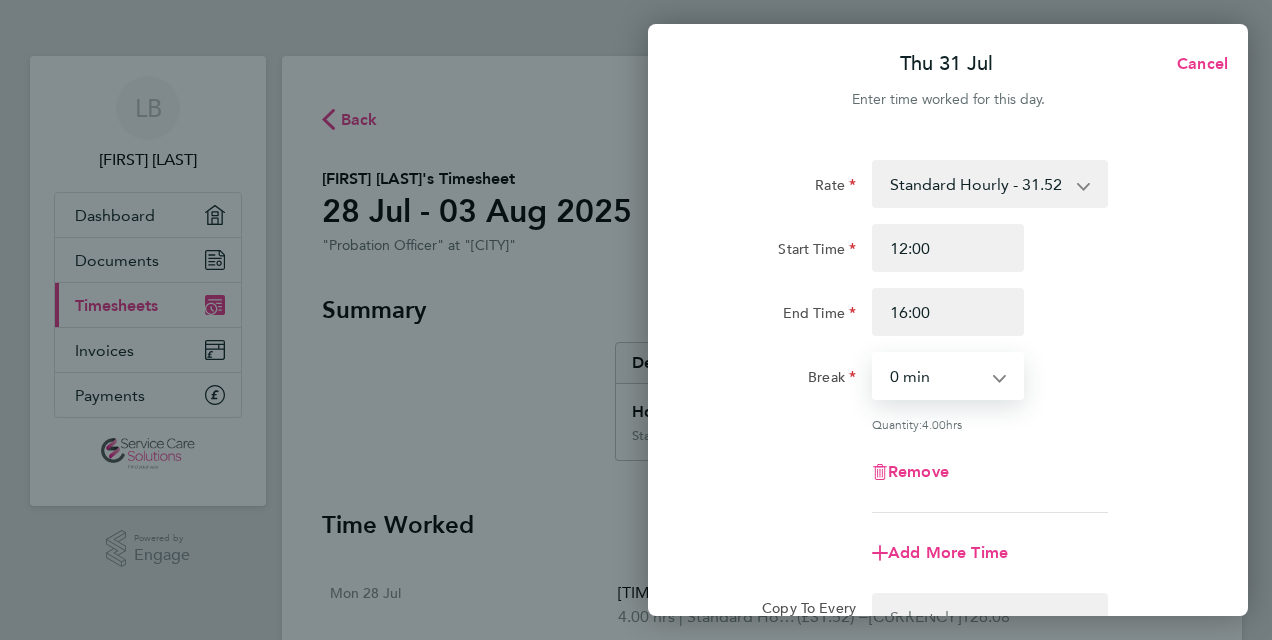 click on "Remove" 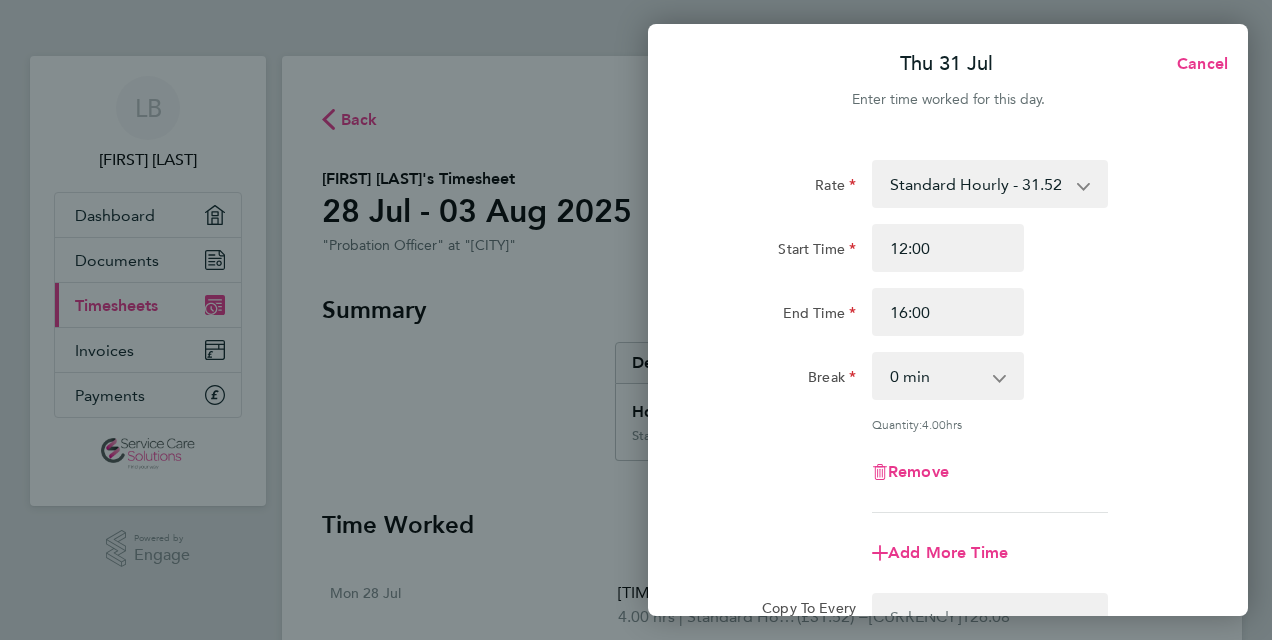 scroll, scrollTop: 263, scrollLeft: 0, axis: vertical 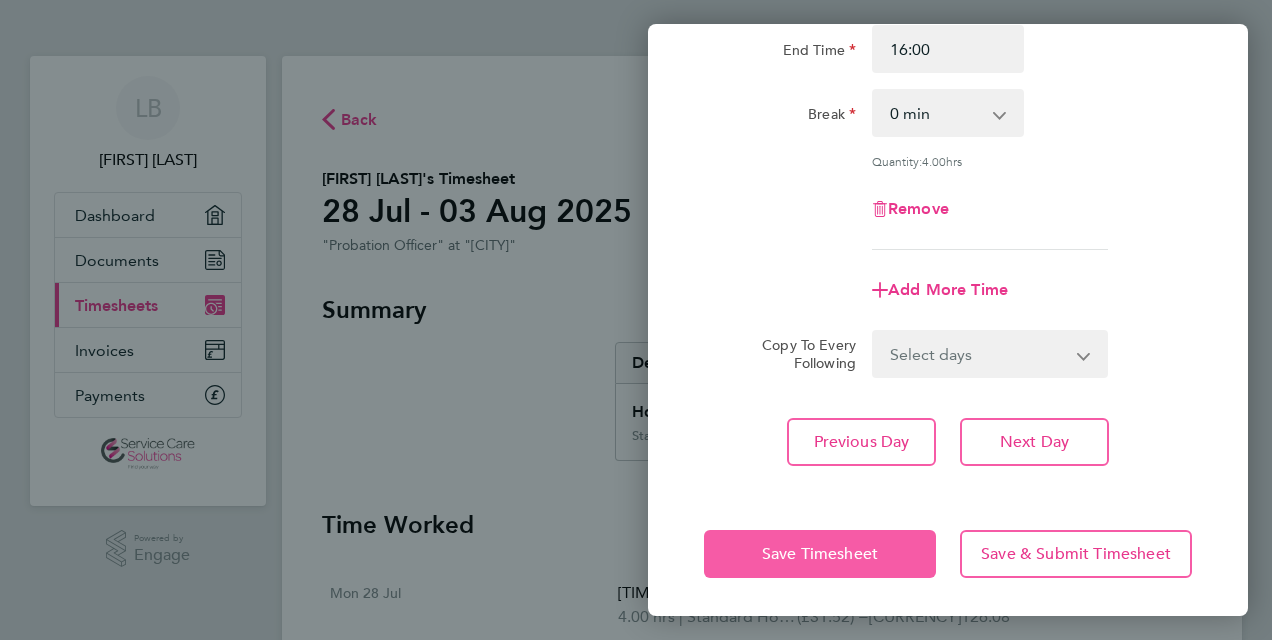 click on "Save Timesheet" 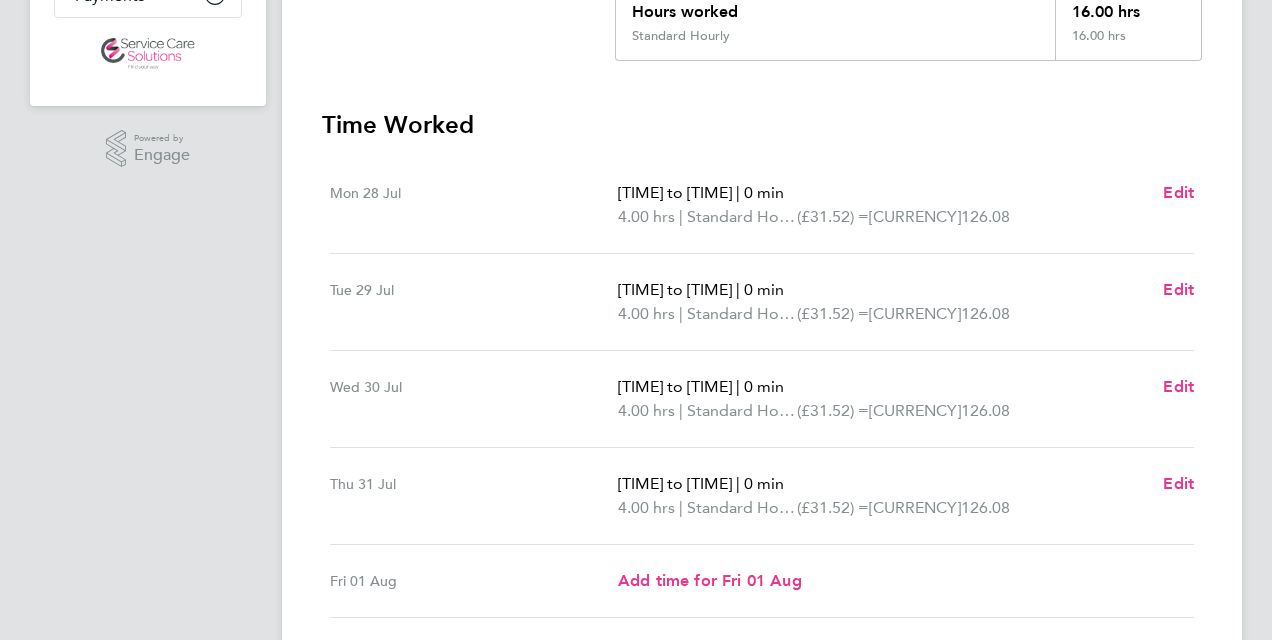 scroll, scrollTop: 600, scrollLeft: 0, axis: vertical 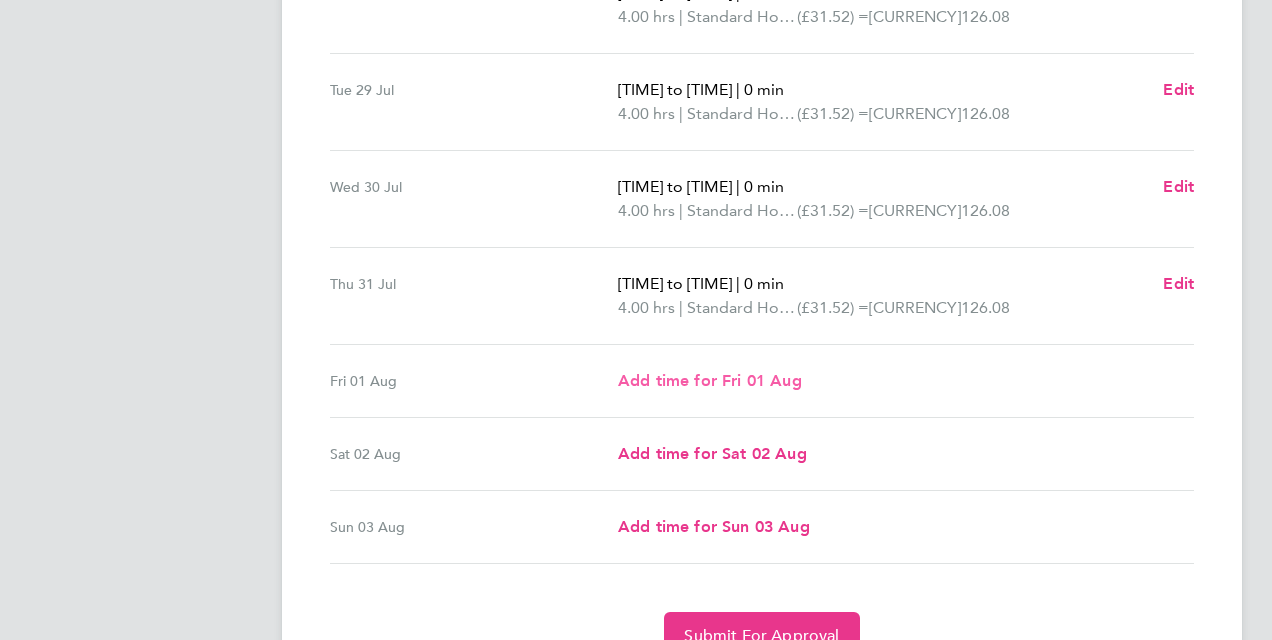 click on "Add time for Fri 01 Aug" at bounding box center [710, 380] 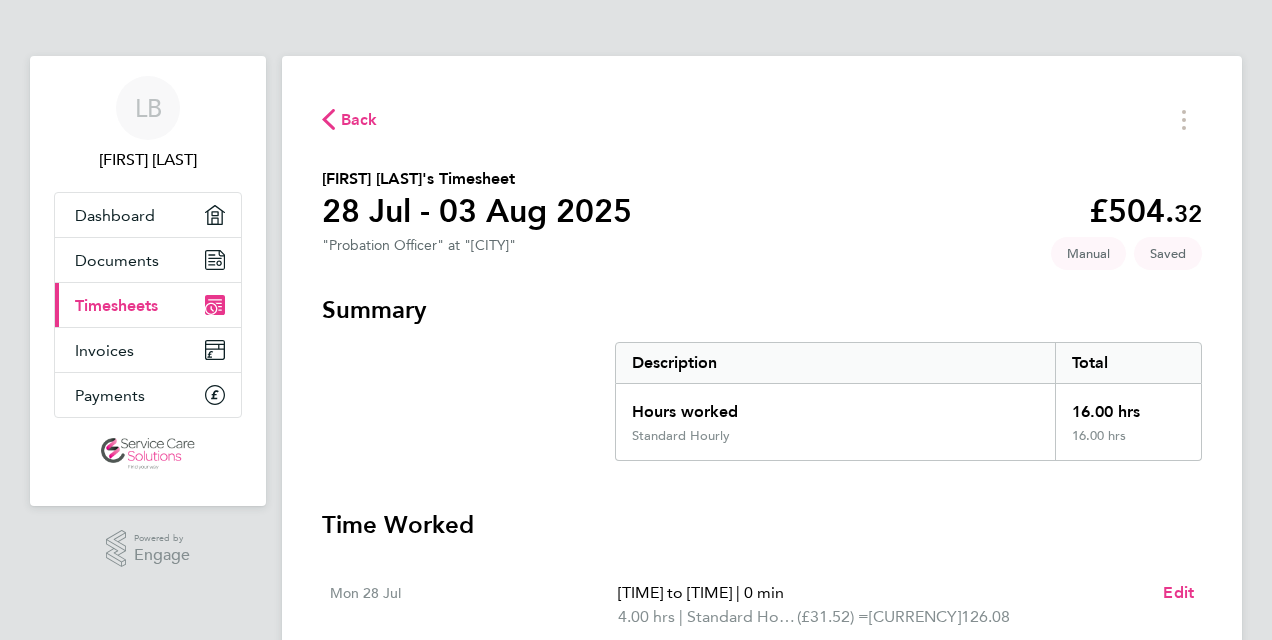 select on "30" 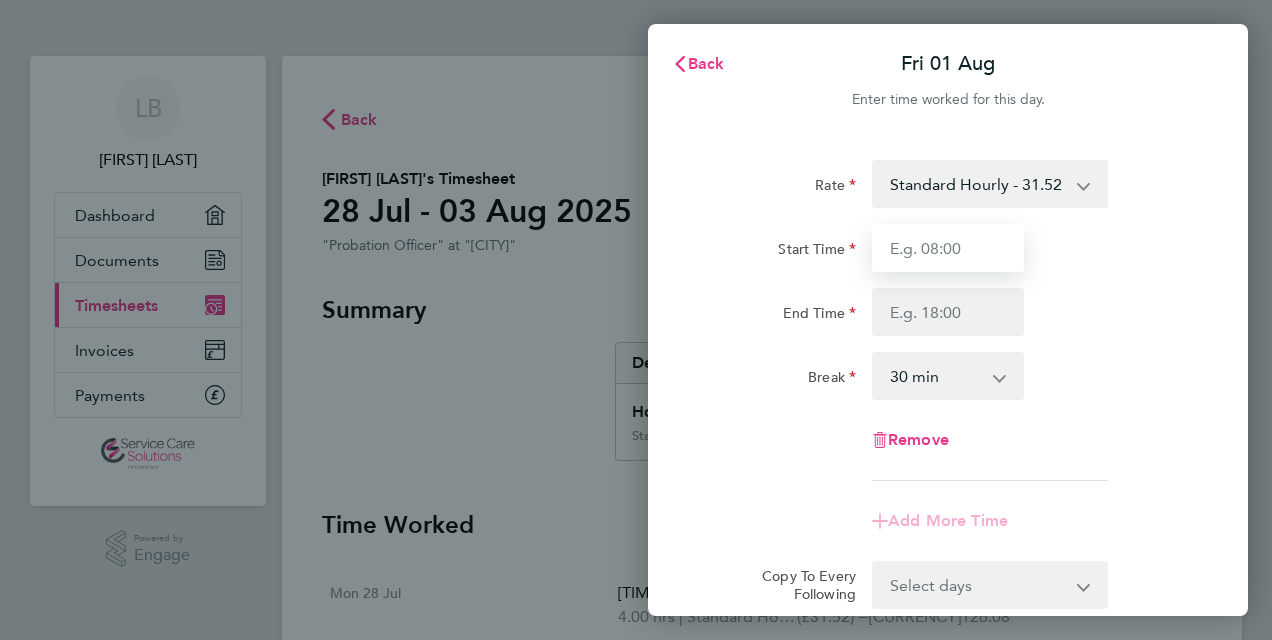 click on "Start Time" at bounding box center (948, 248) 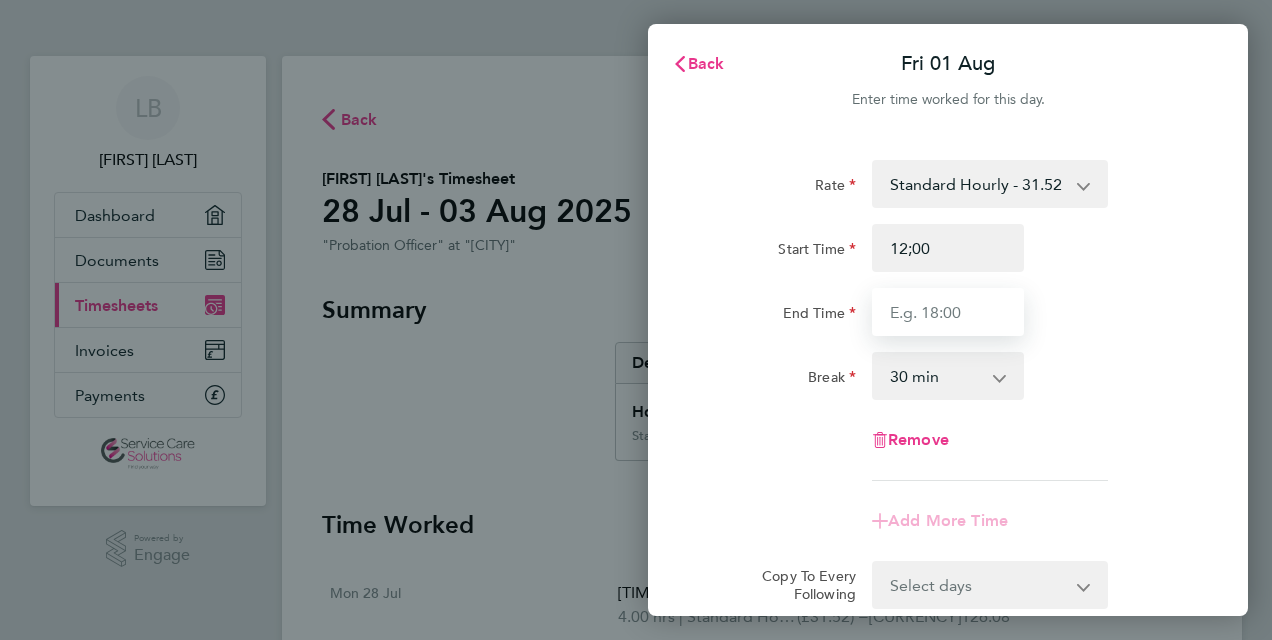 type on "12:00" 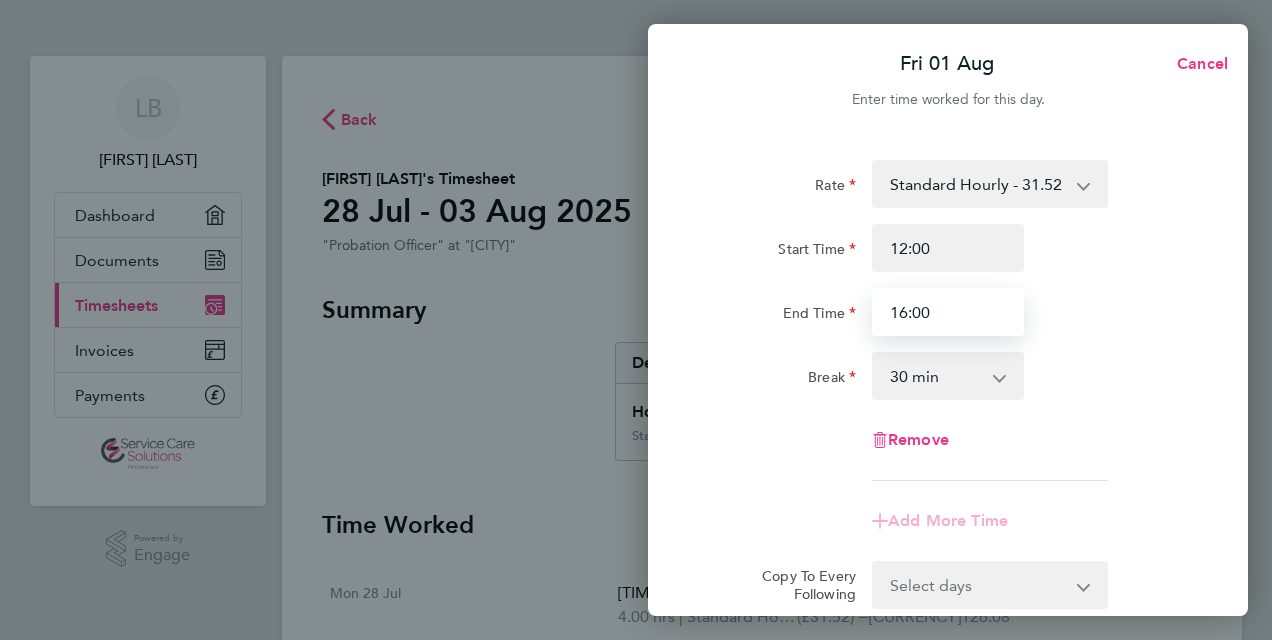 type on "16:00" 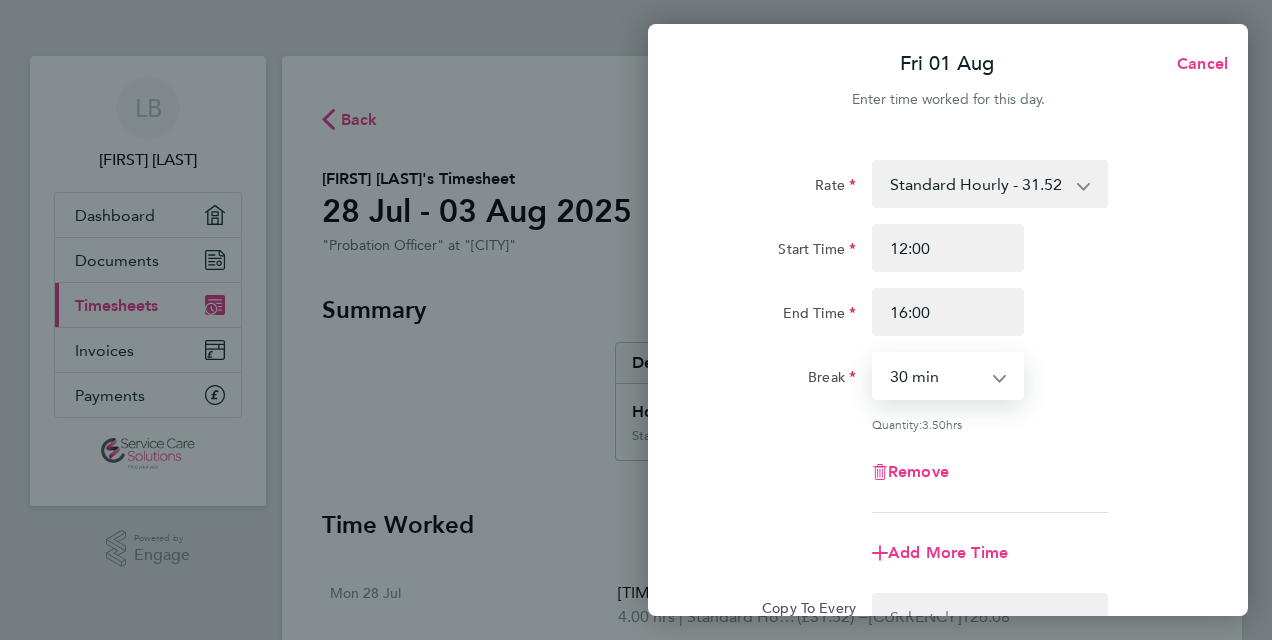 click on "0 min   15 min   30 min   45 min   60 min   75 min   90 min" at bounding box center (936, 376) 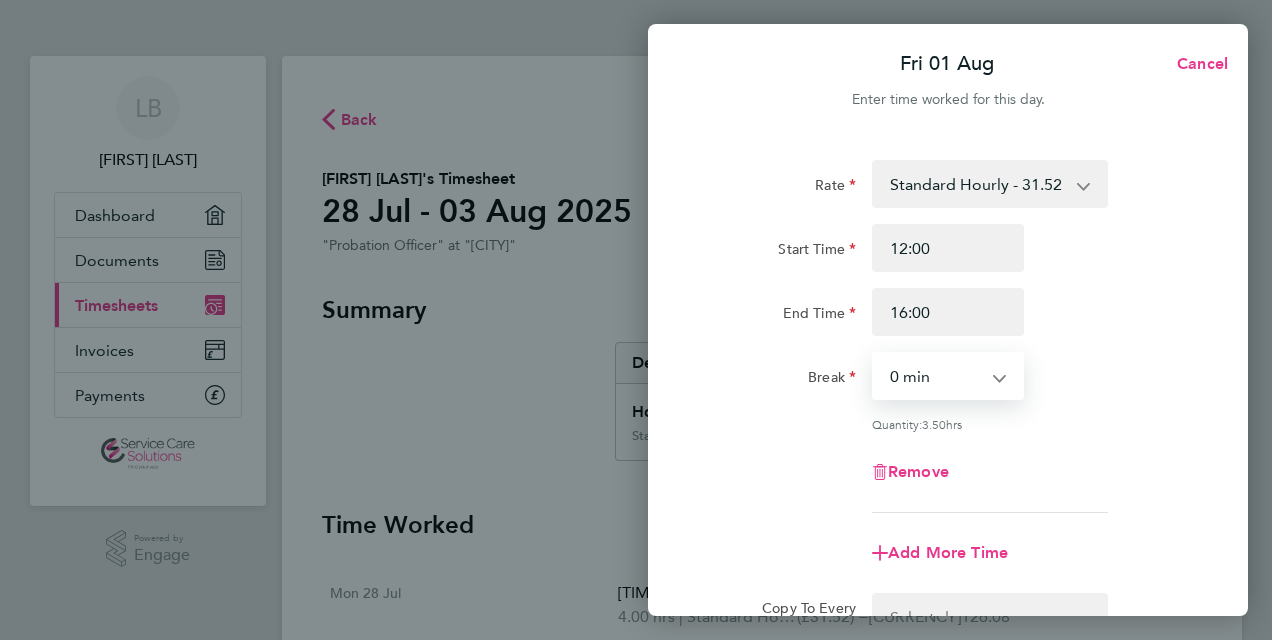 click on "0 min   15 min   30 min   45 min   60 min   75 min   90 min" at bounding box center [936, 376] 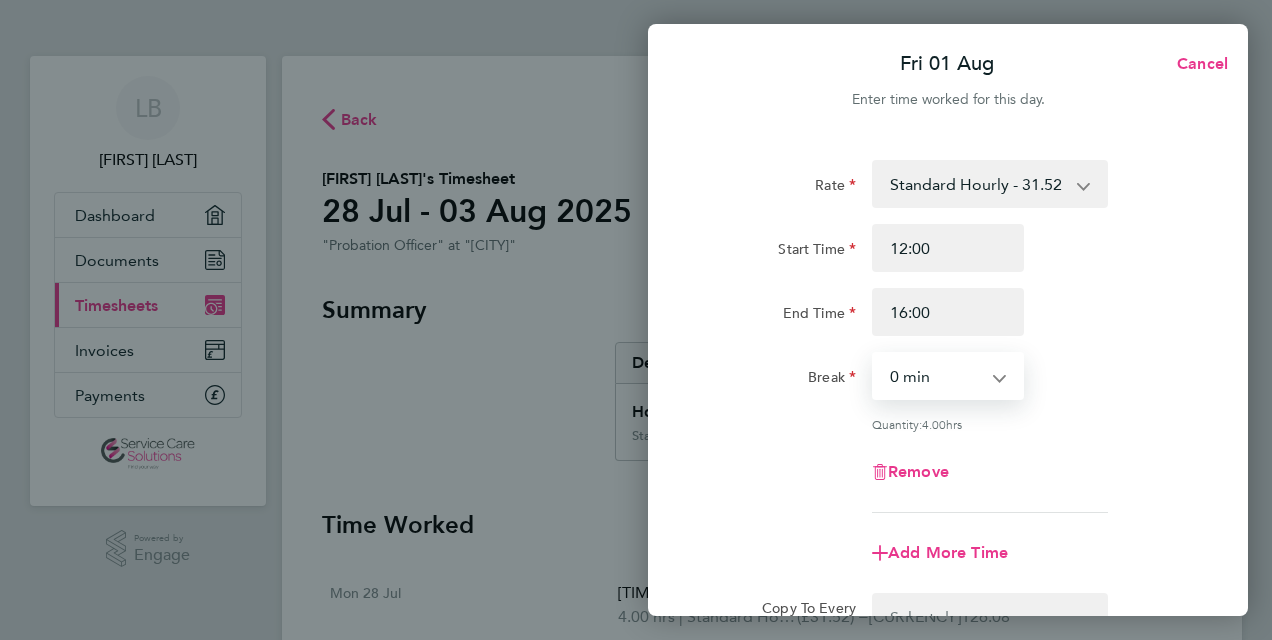 click on "Remove" 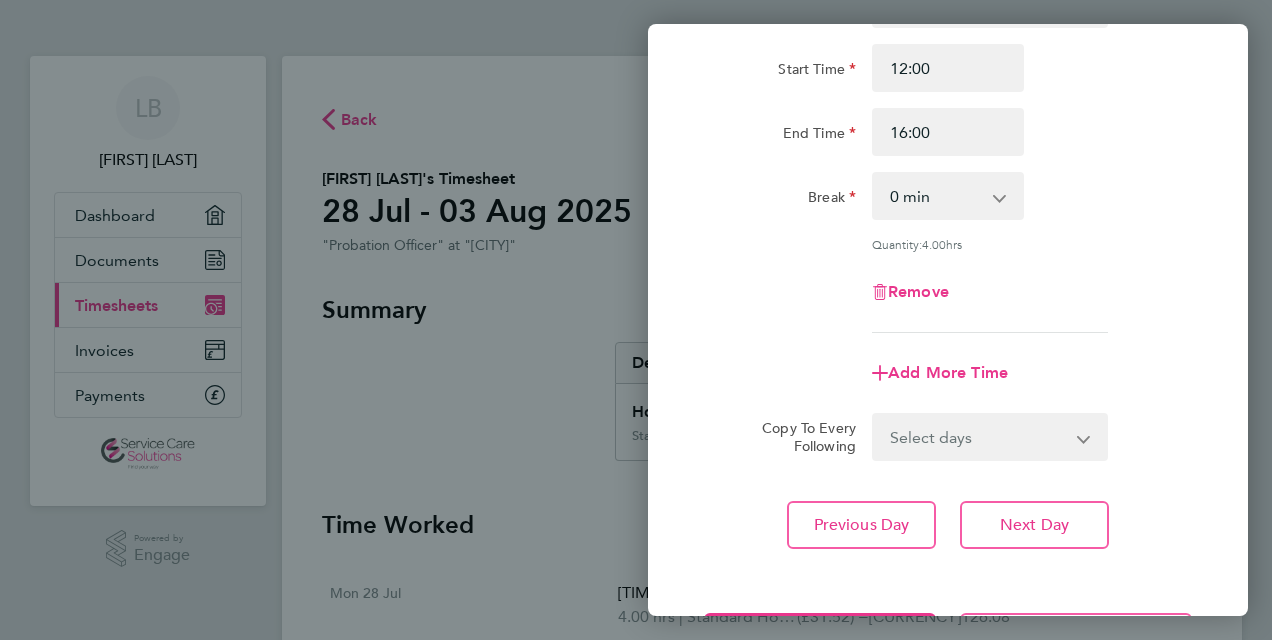 scroll, scrollTop: 263, scrollLeft: 0, axis: vertical 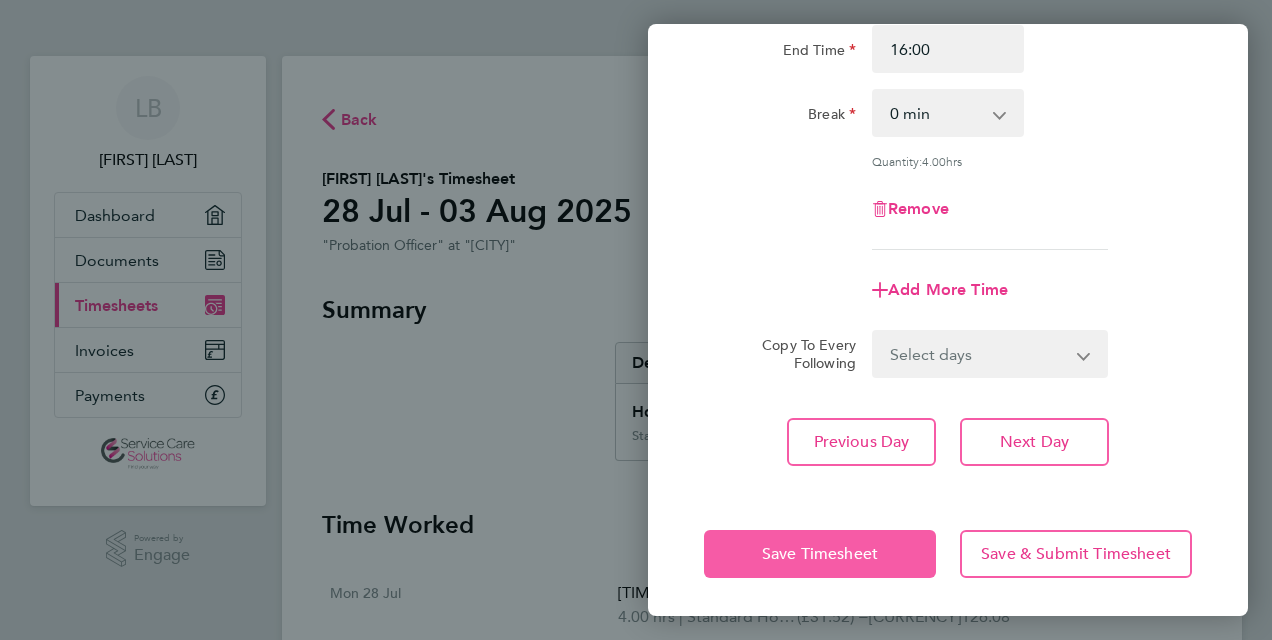 click on "Save Timesheet" 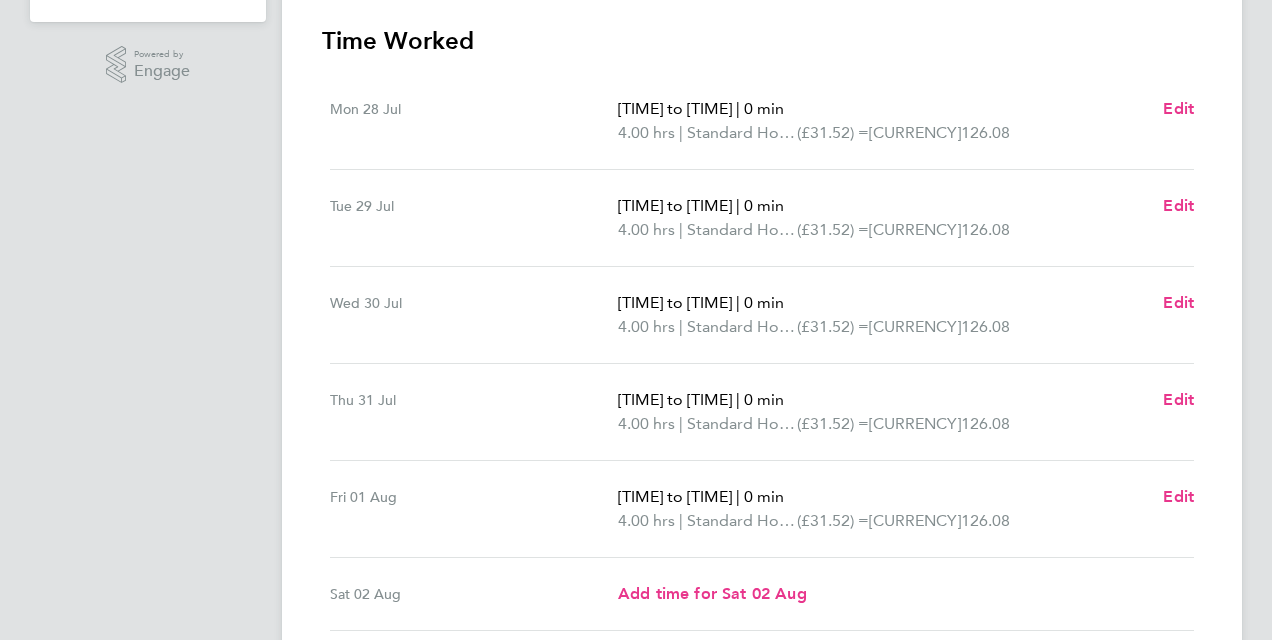 scroll, scrollTop: 500, scrollLeft: 0, axis: vertical 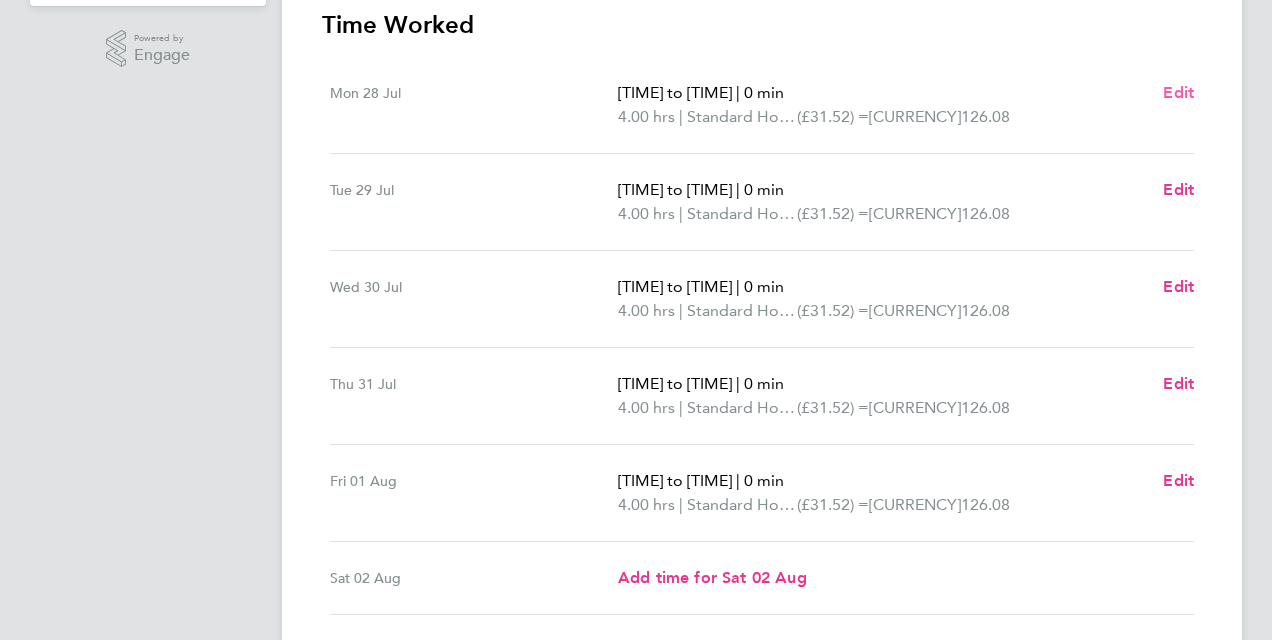 click on "Edit" at bounding box center (1178, 92) 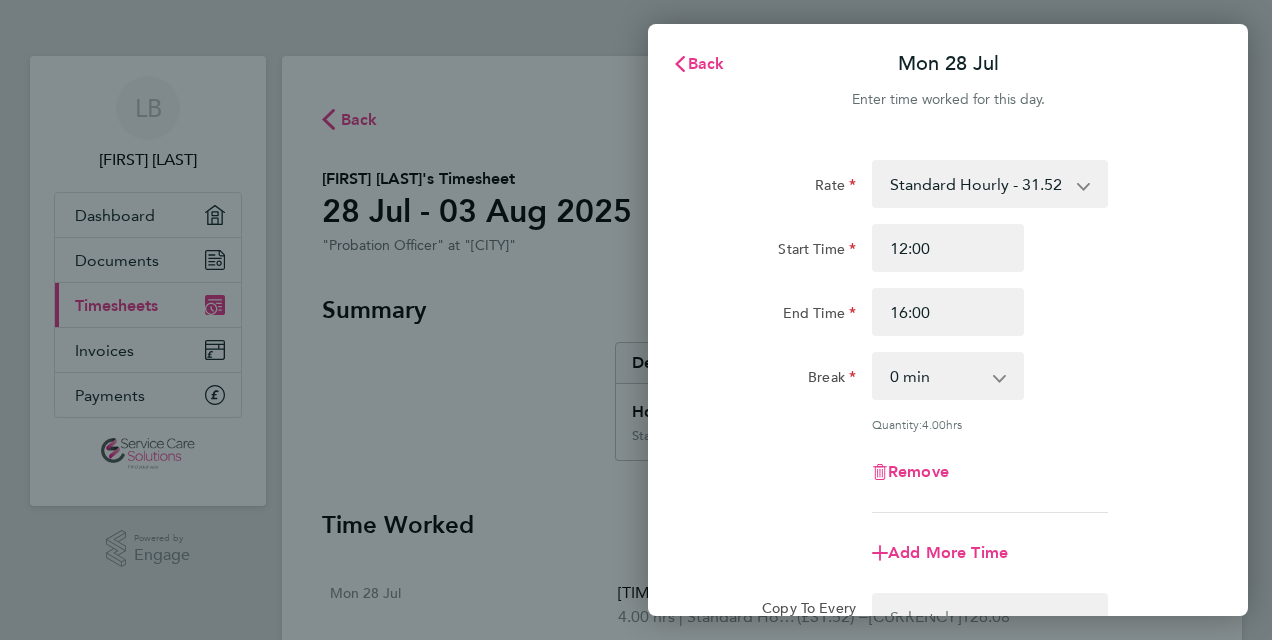 scroll, scrollTop: 0, scrollLeft: 0, axis: both 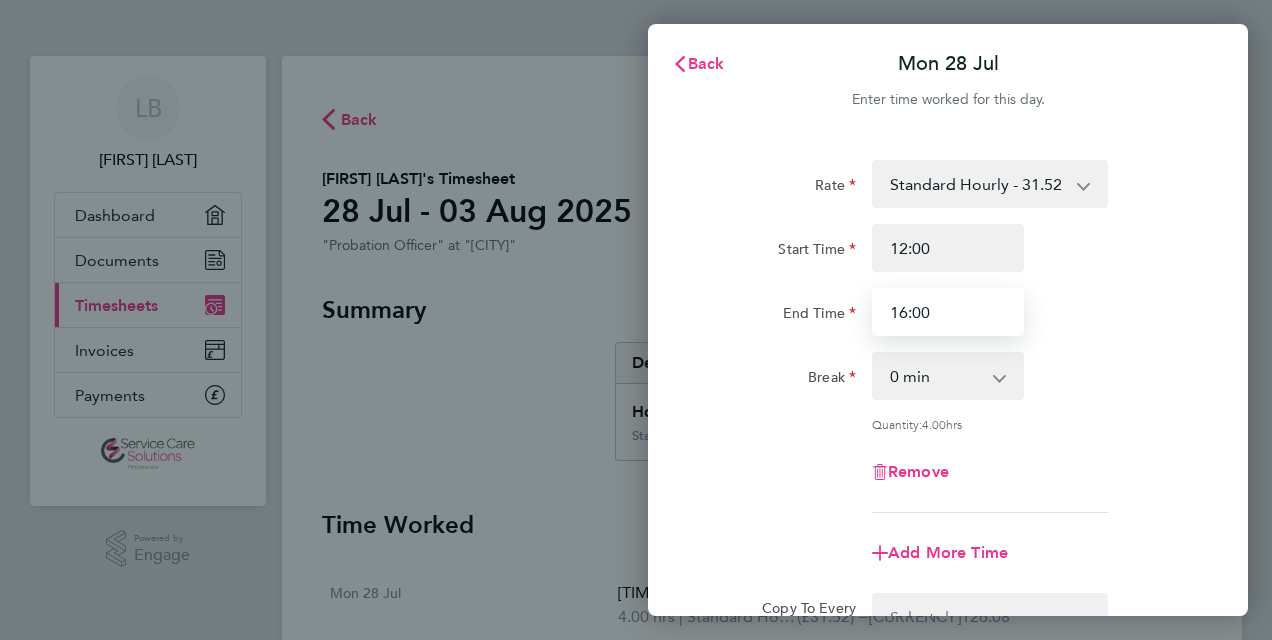 click on "16:00" at bounding box center (948, 312) 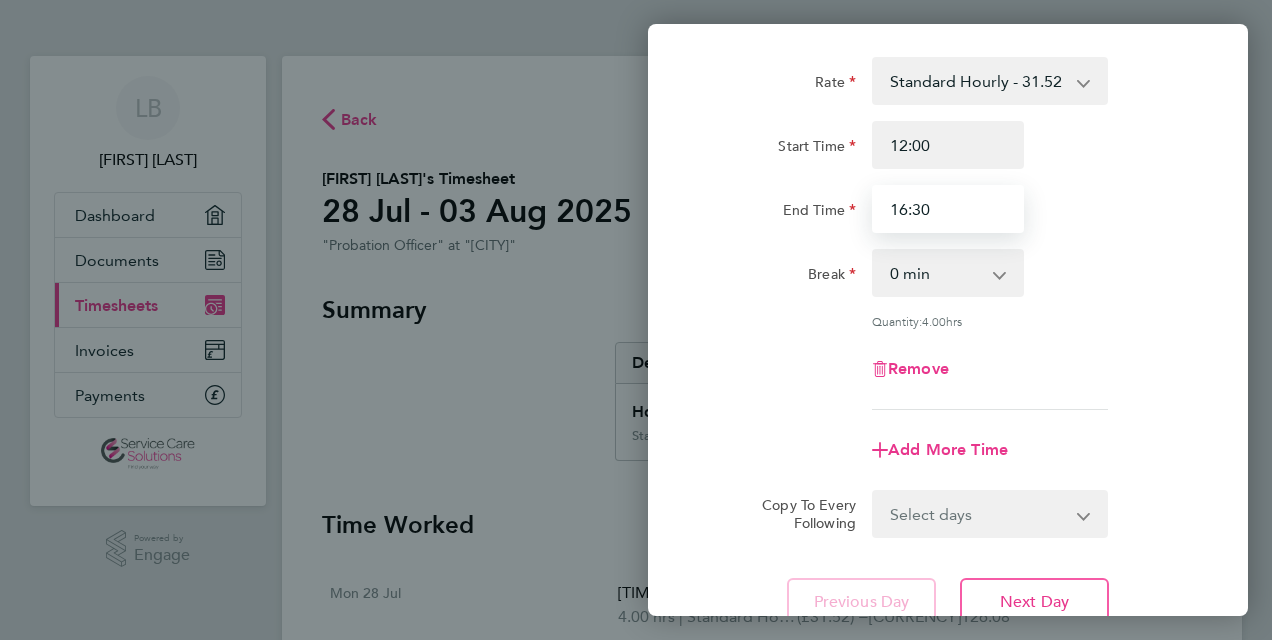 scroll, scrollTop: 263, scrollLeft: 0, axis: vertical 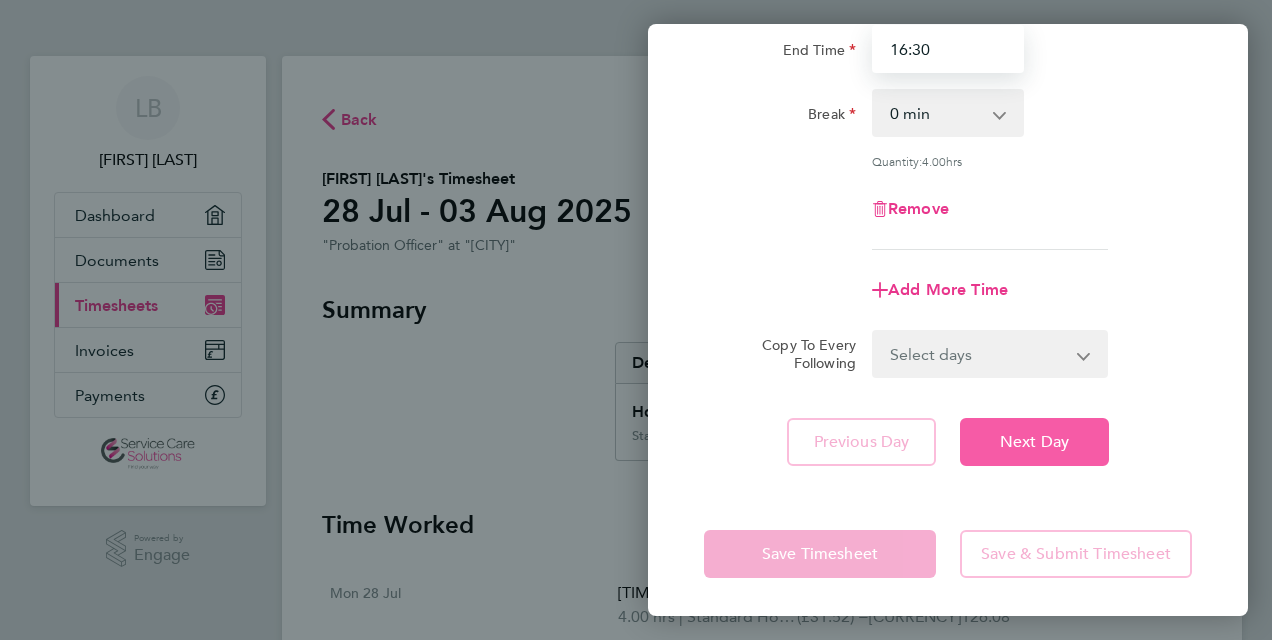 type on "16:30" 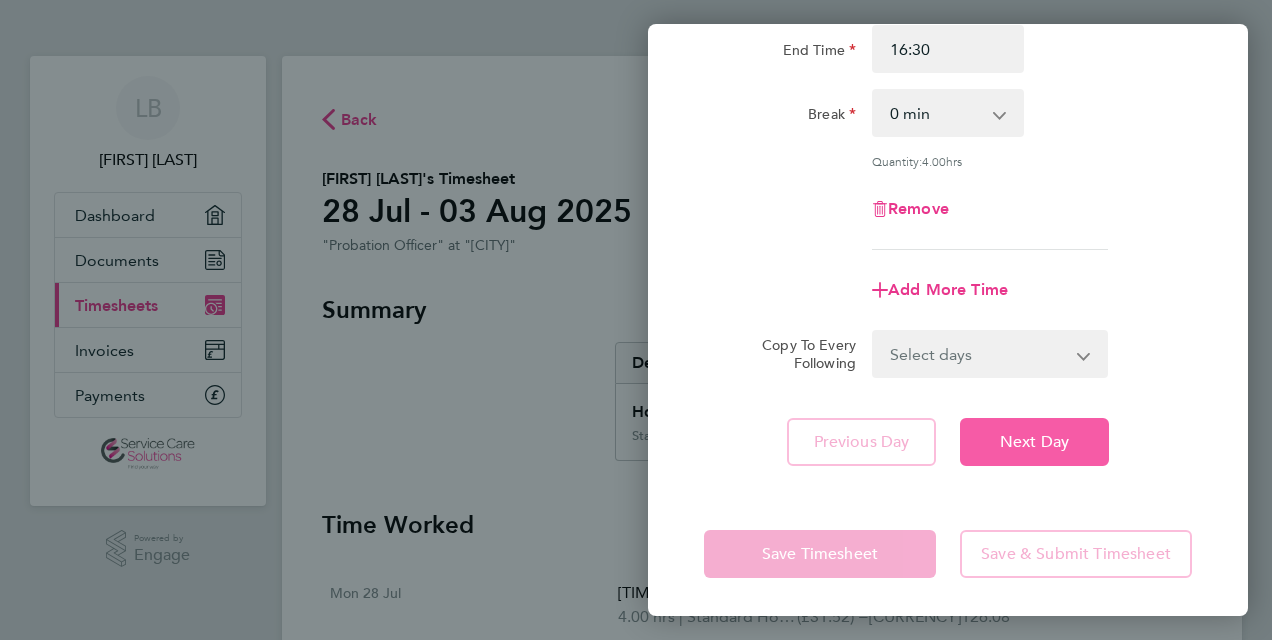 click on "Next Day" 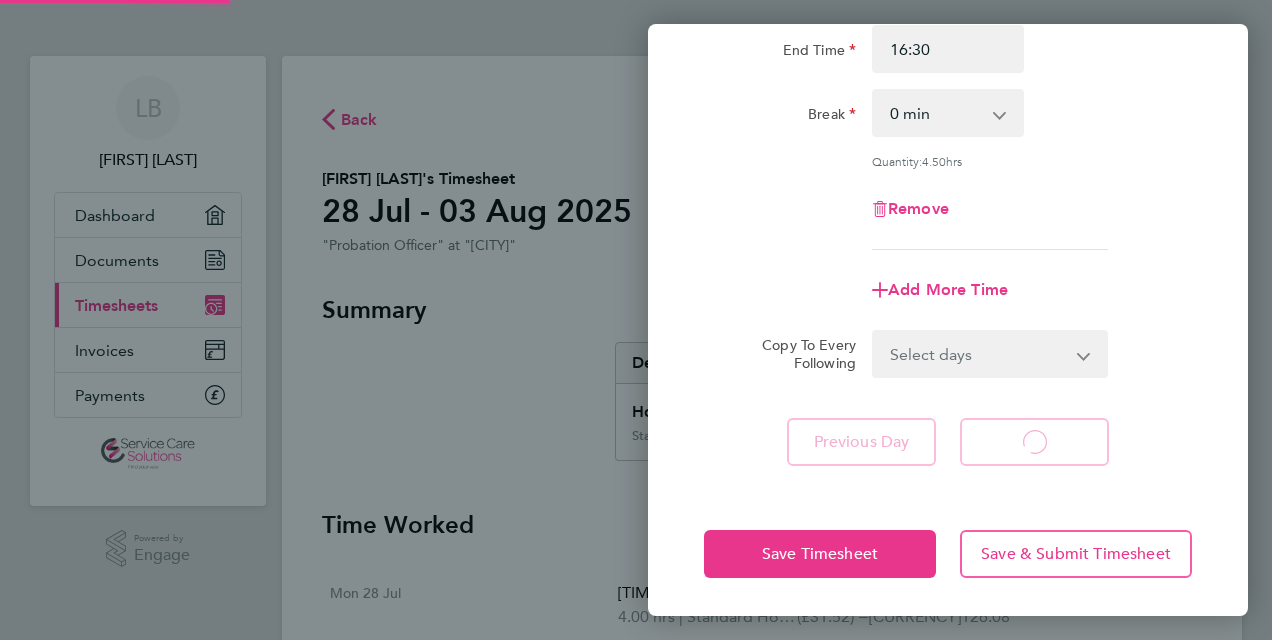 scroll, scrollTop: 0, scrollLeft: 0, axis: both 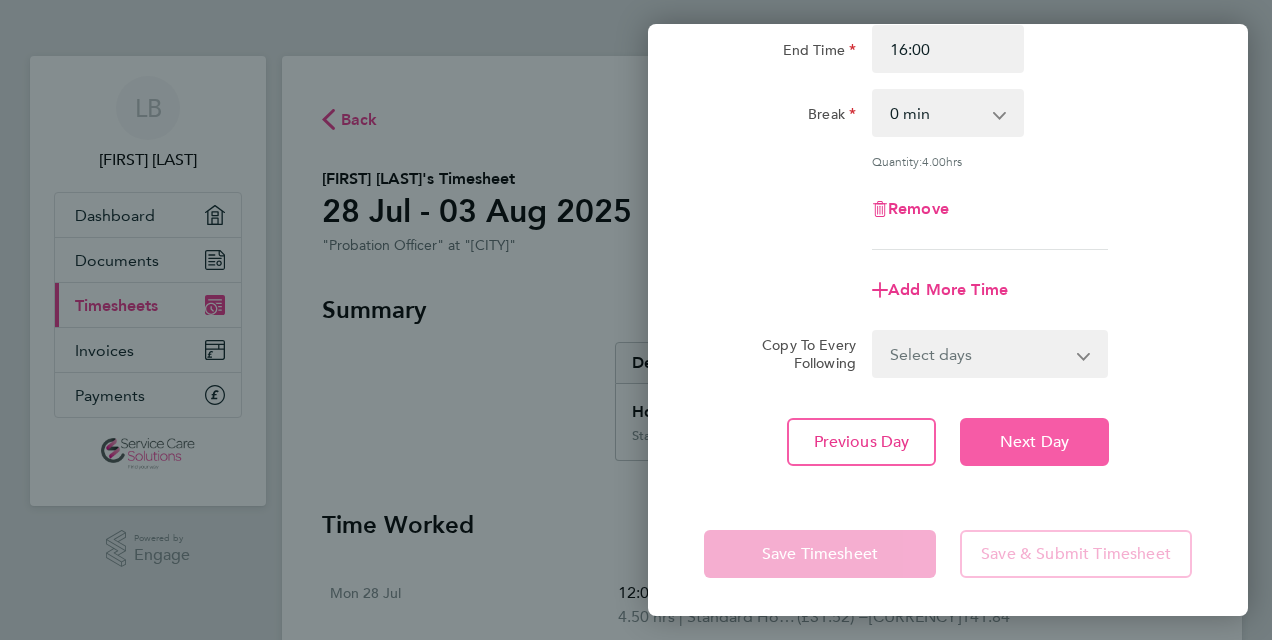 click on "Next Day" 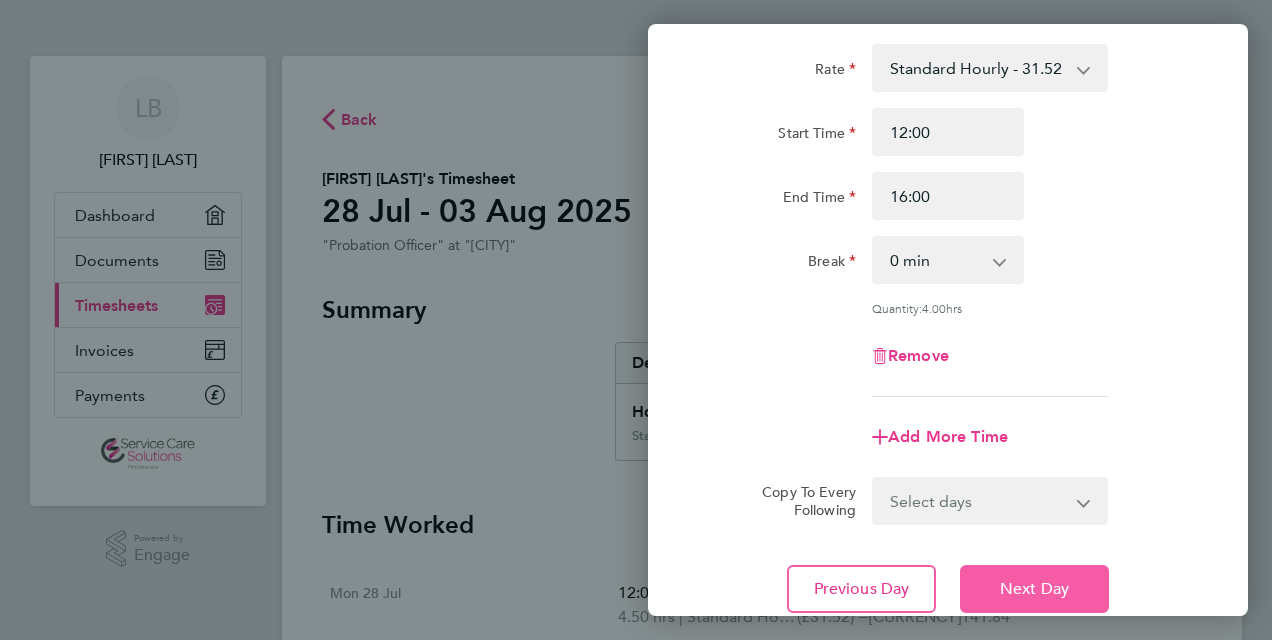 scroll, scrollTop: 0, scrollLeft: 0, axis: both 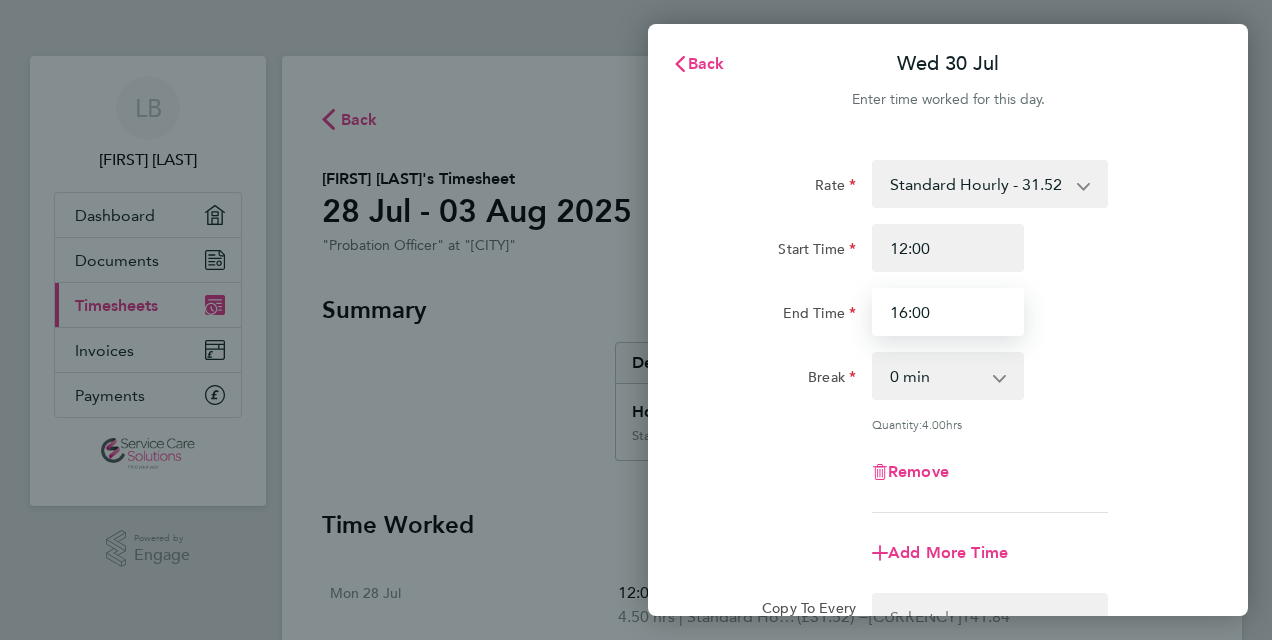 click on "16:00" at bounding box center (948, 312) 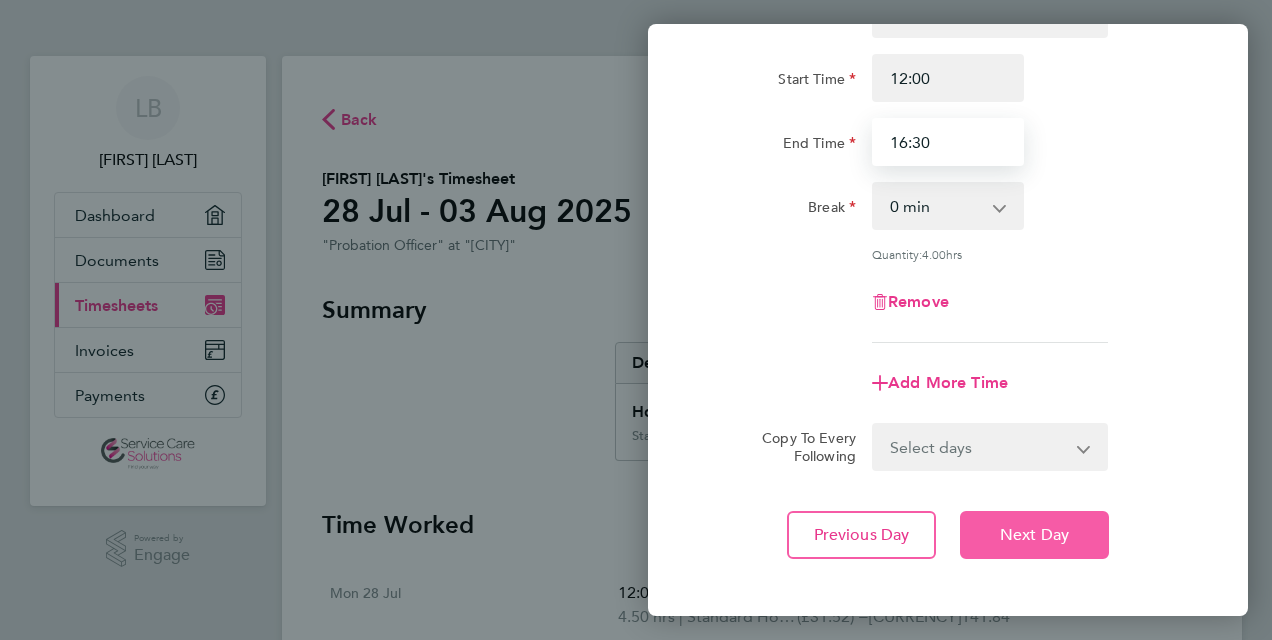 scroll, scrollTop: 263, scrollLeft: 0, axis: vertical 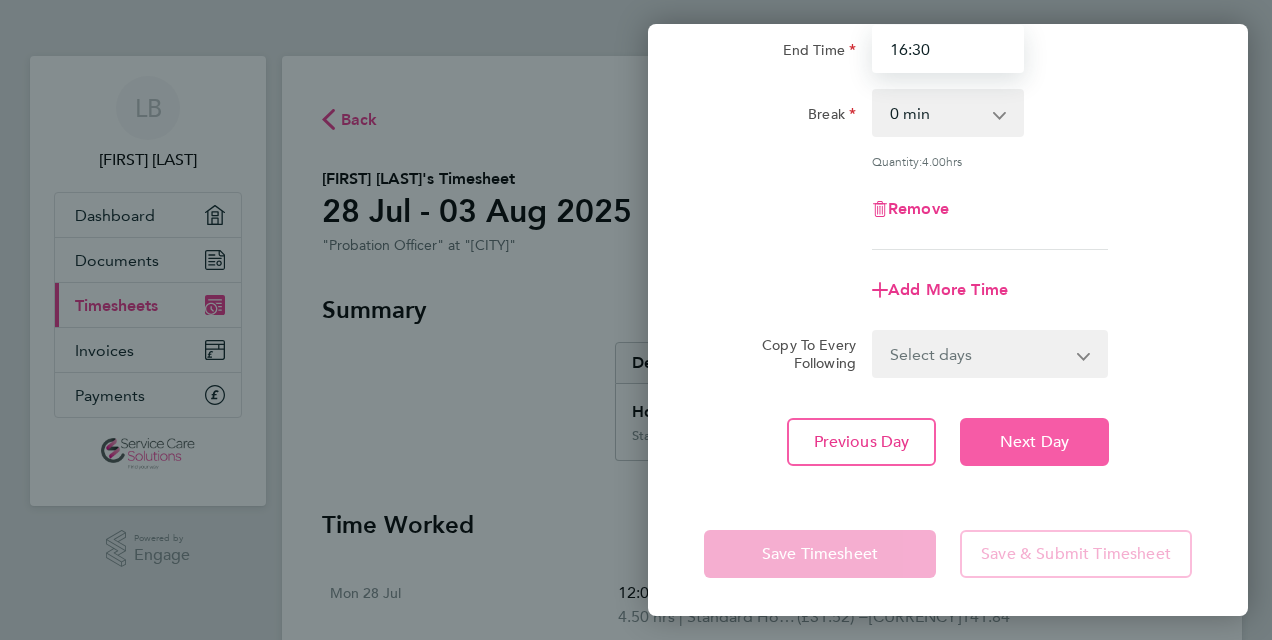 type on "16:30" 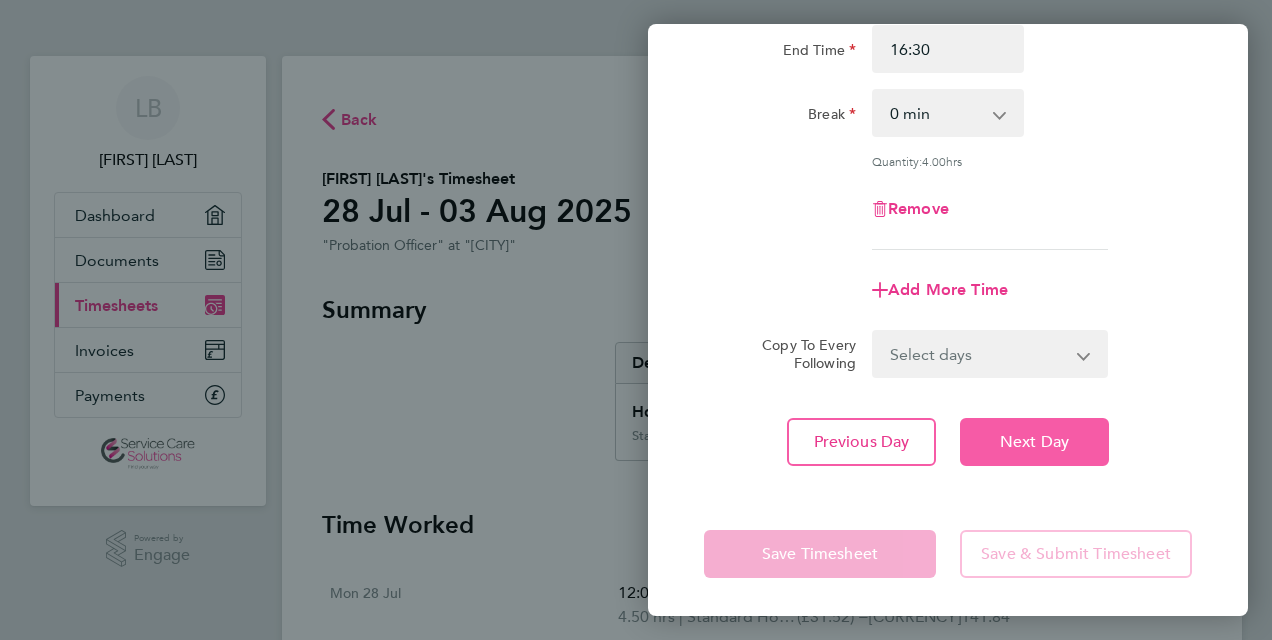 click on "Next Day" 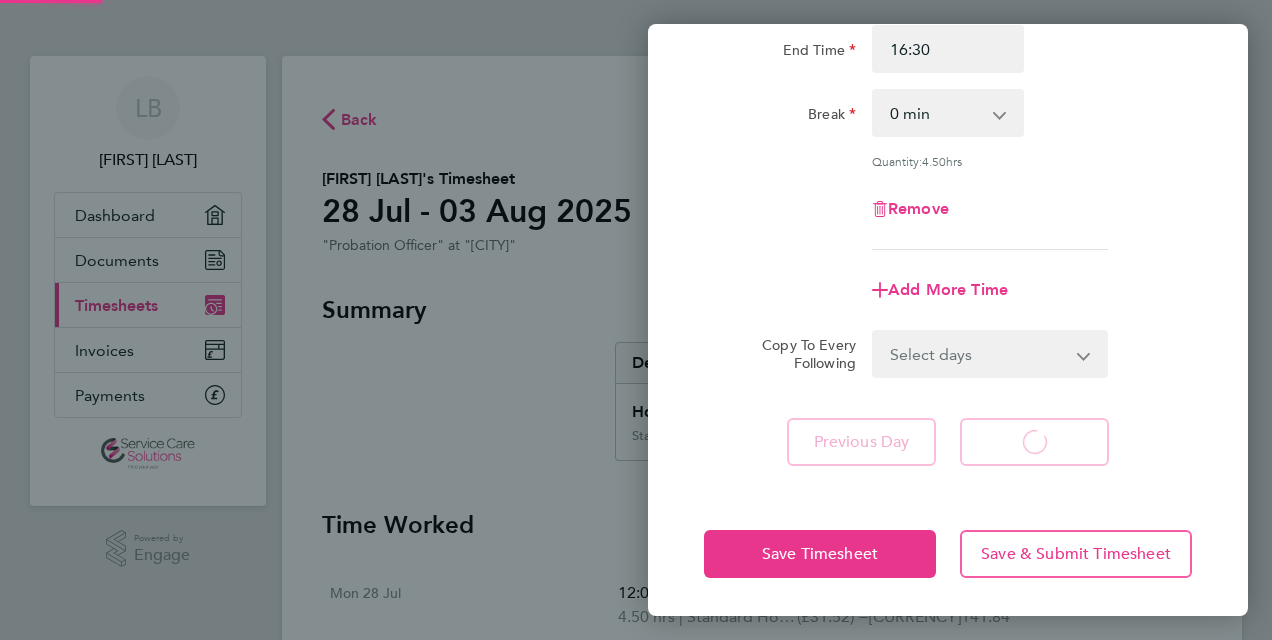 scroll, scrollTop: 0, scrollLeft: 0, axis: both 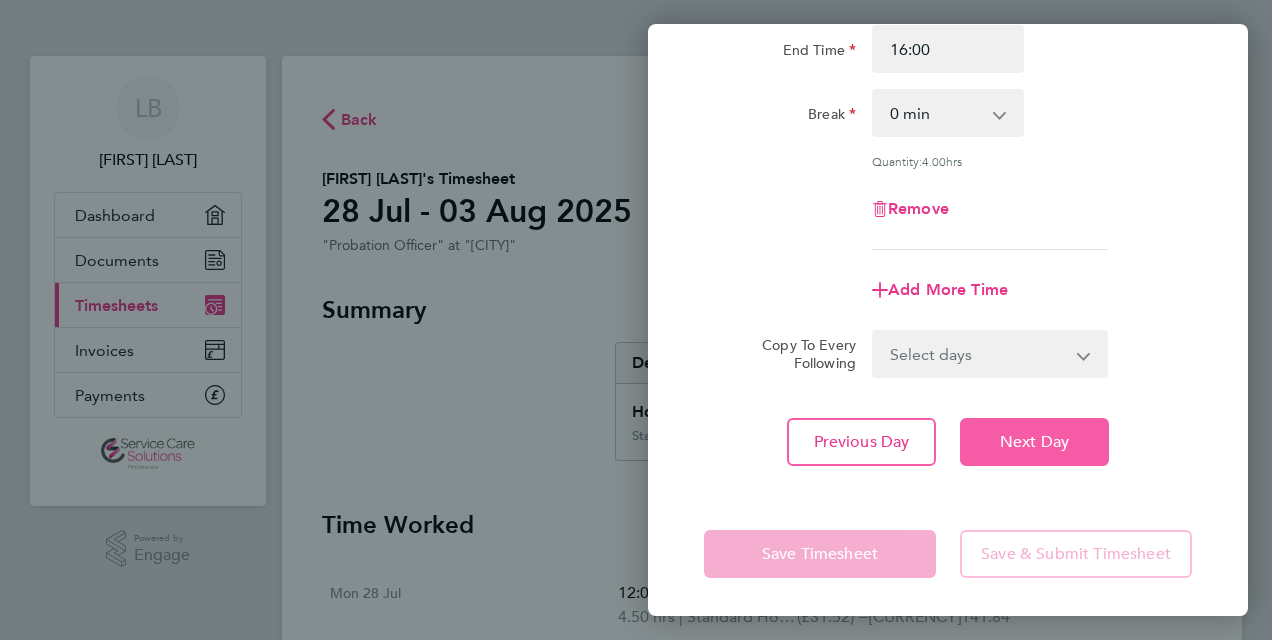 click on "Next Day" 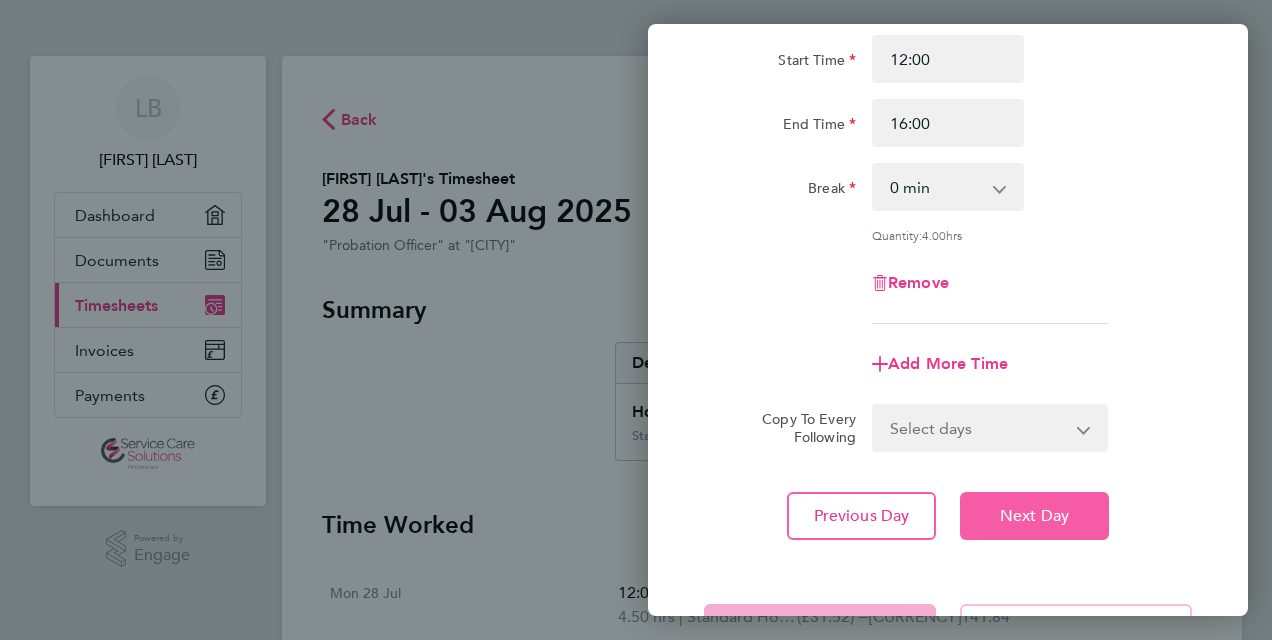 scroll, scrollTop: 163, scrollLeft: 0, axis: vertical 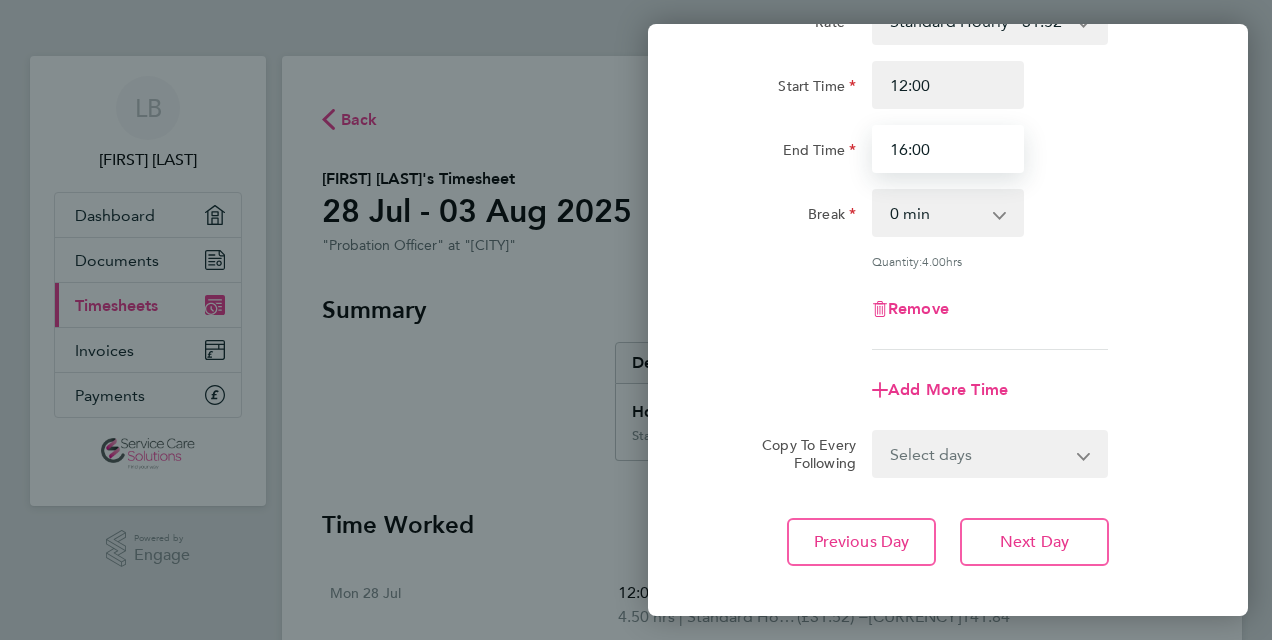 click on "16:00" at bounding box center (948, 149) 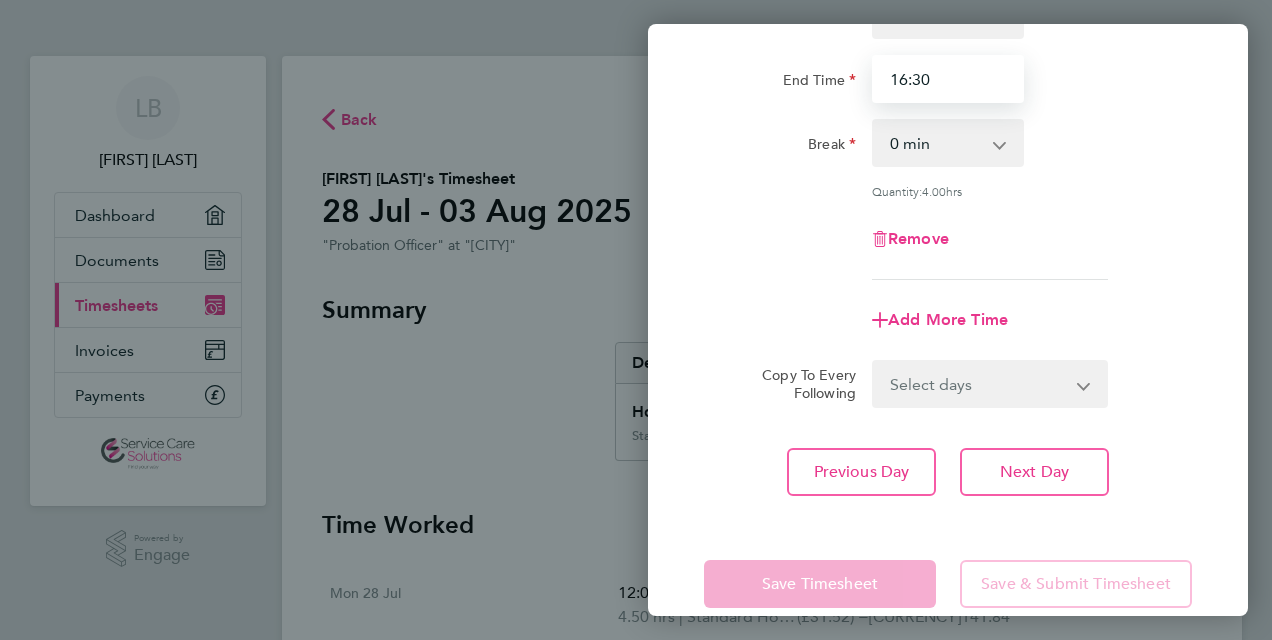 scroll, scrollTop: 263, scrollLeft: 0, axis: vertical 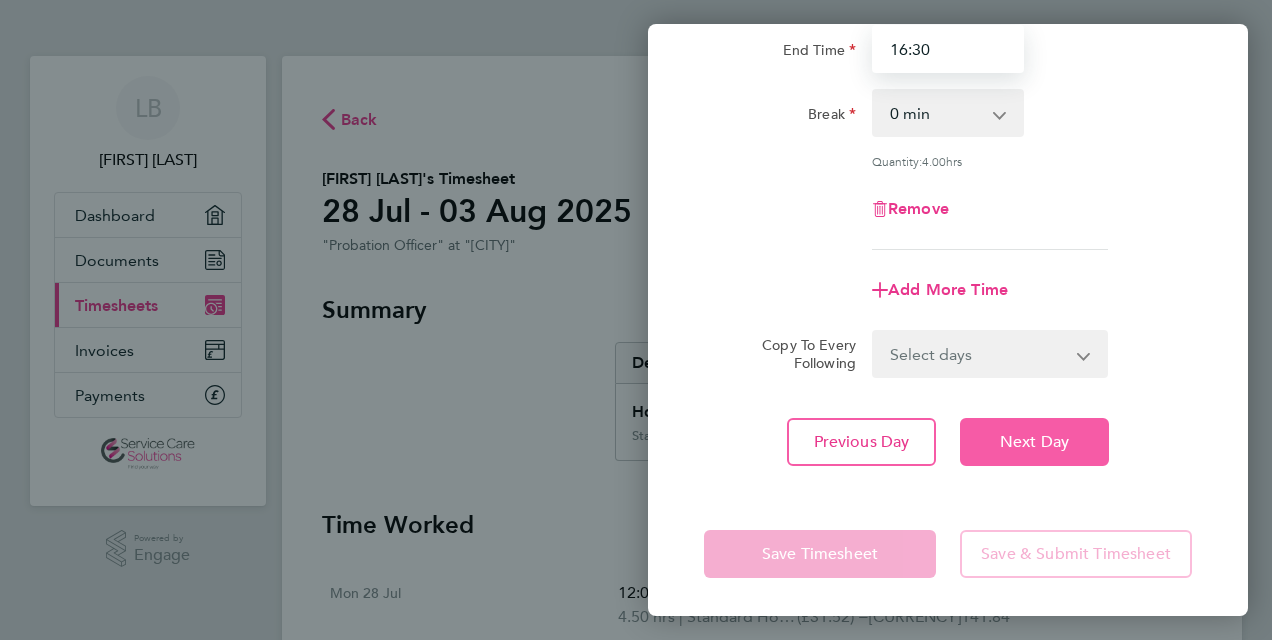 type on "16:30" 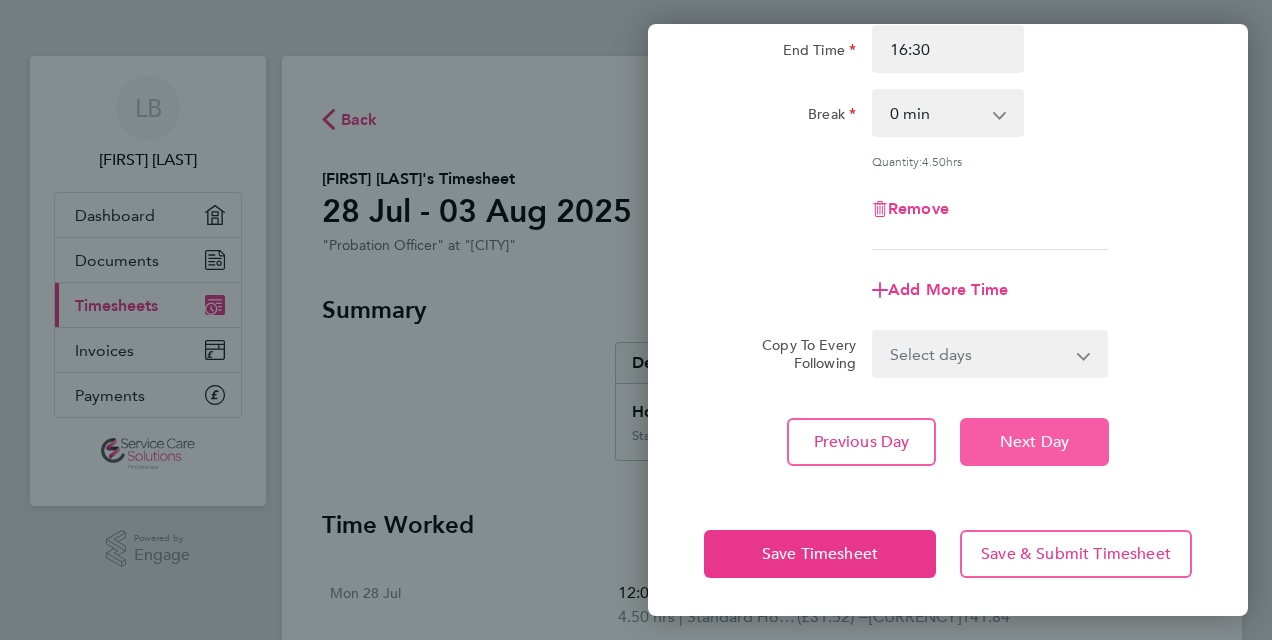 click on "Next Day" 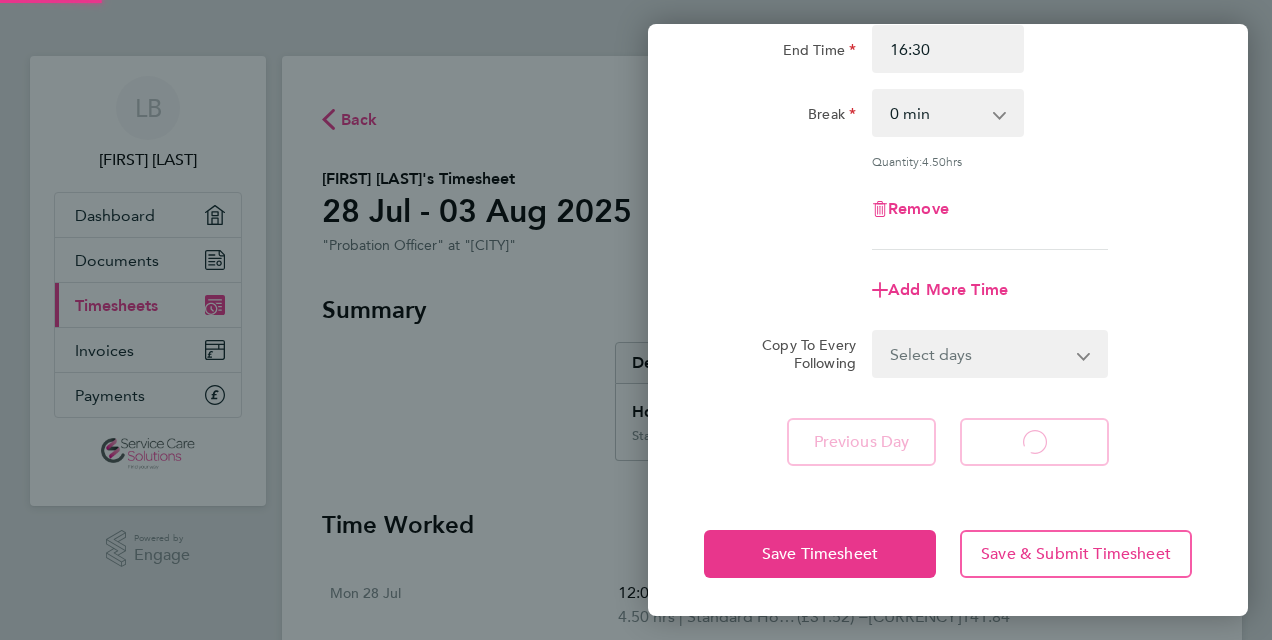 select on "30" 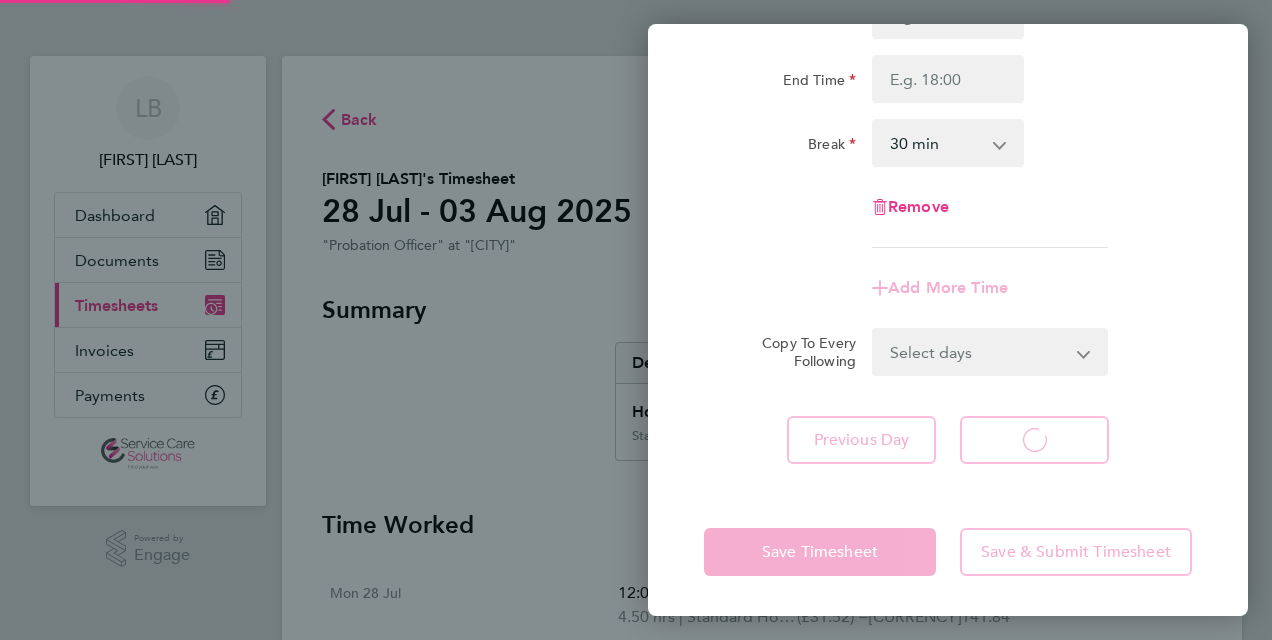 scroll, scrollTop: 232, scrollLeft: 0, axis: vertical 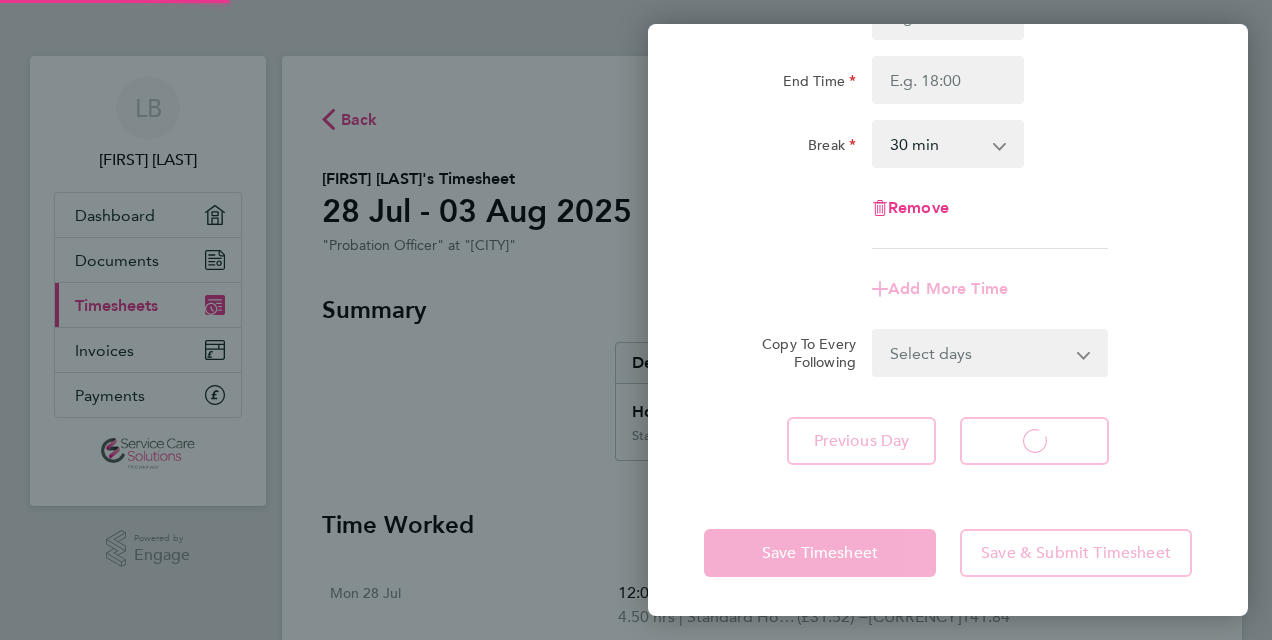 select on "30" 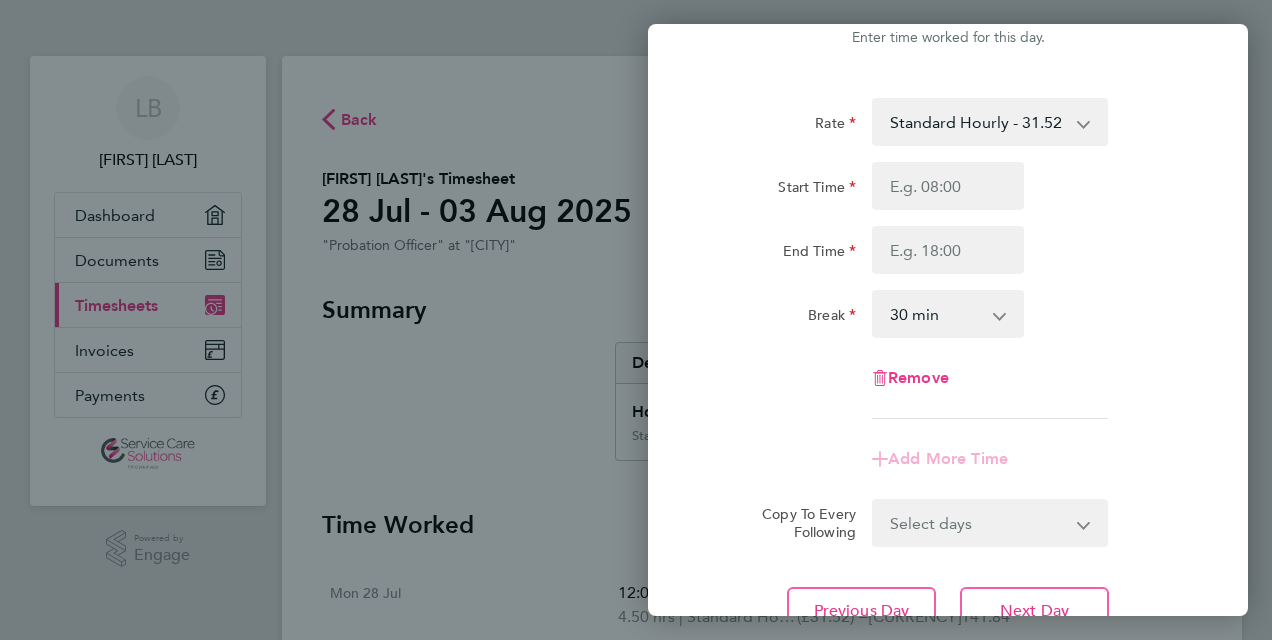 scroll, scrollTop: 32, scrollLeft: 0, axis: vertical 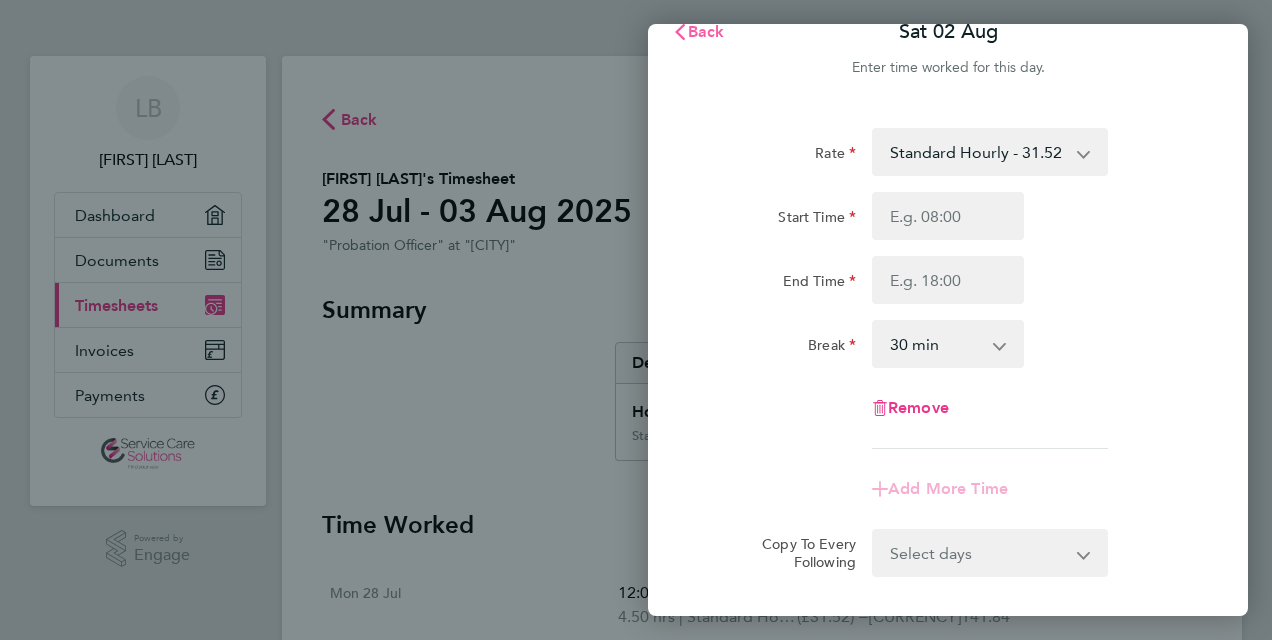click on "Back" 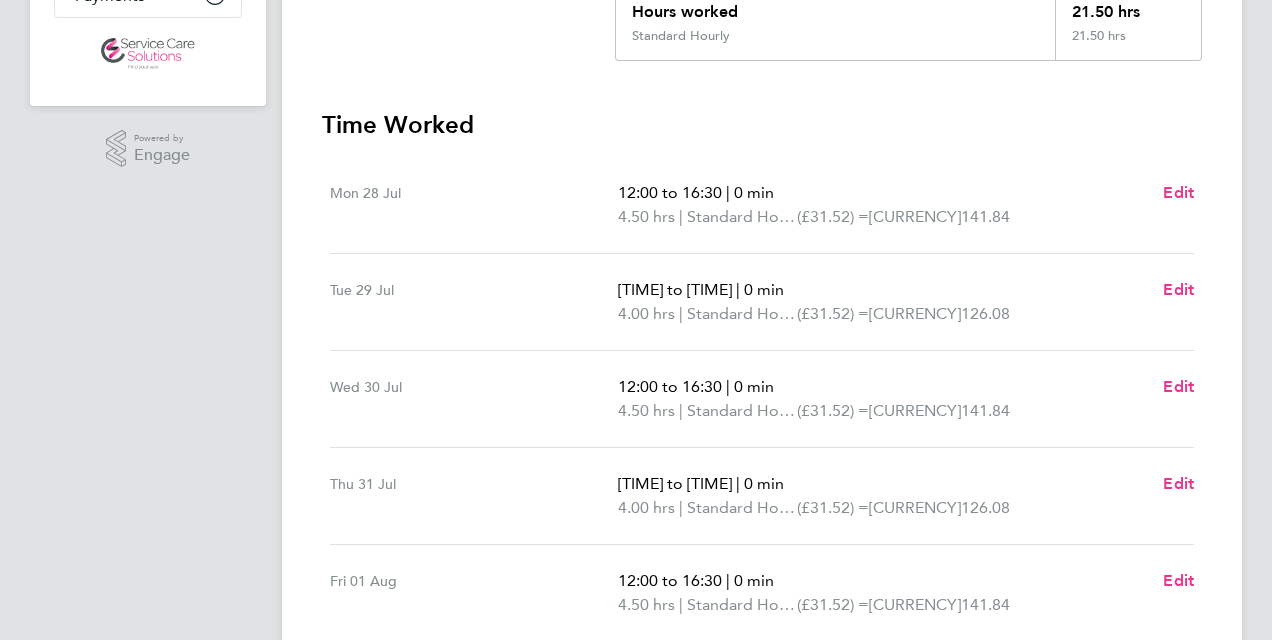scroll, scrollTop: 500, scrollLeft: 0, axis: vertical 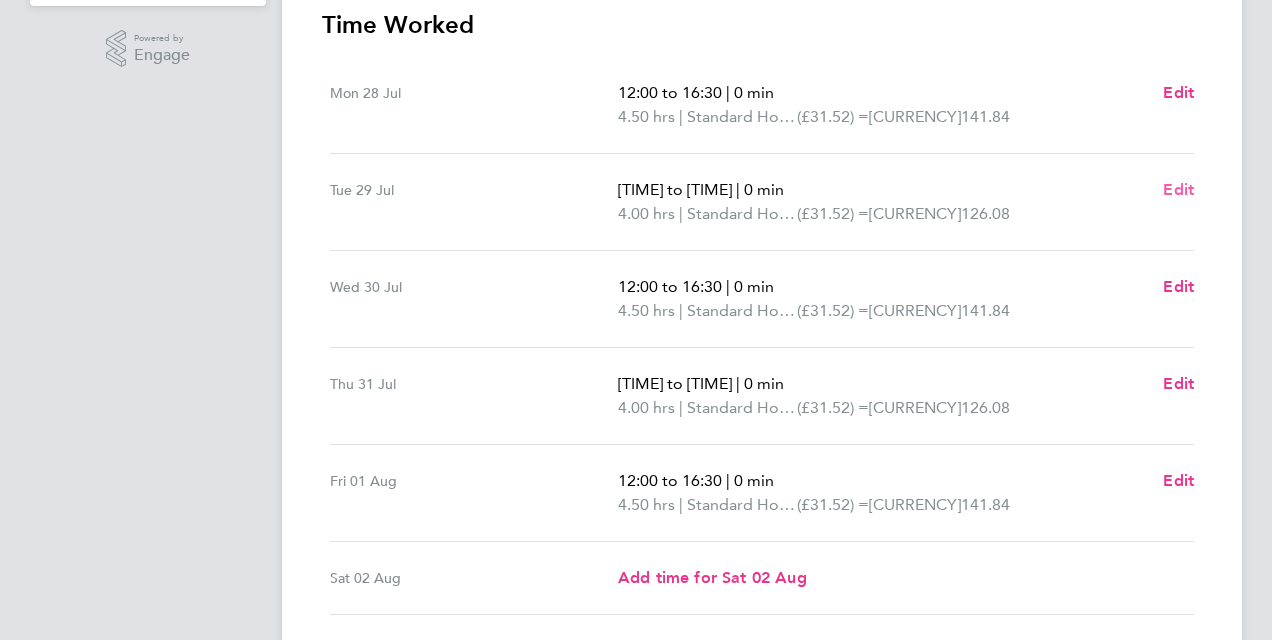 click on "Edit" at bounding box center (1178, 189) 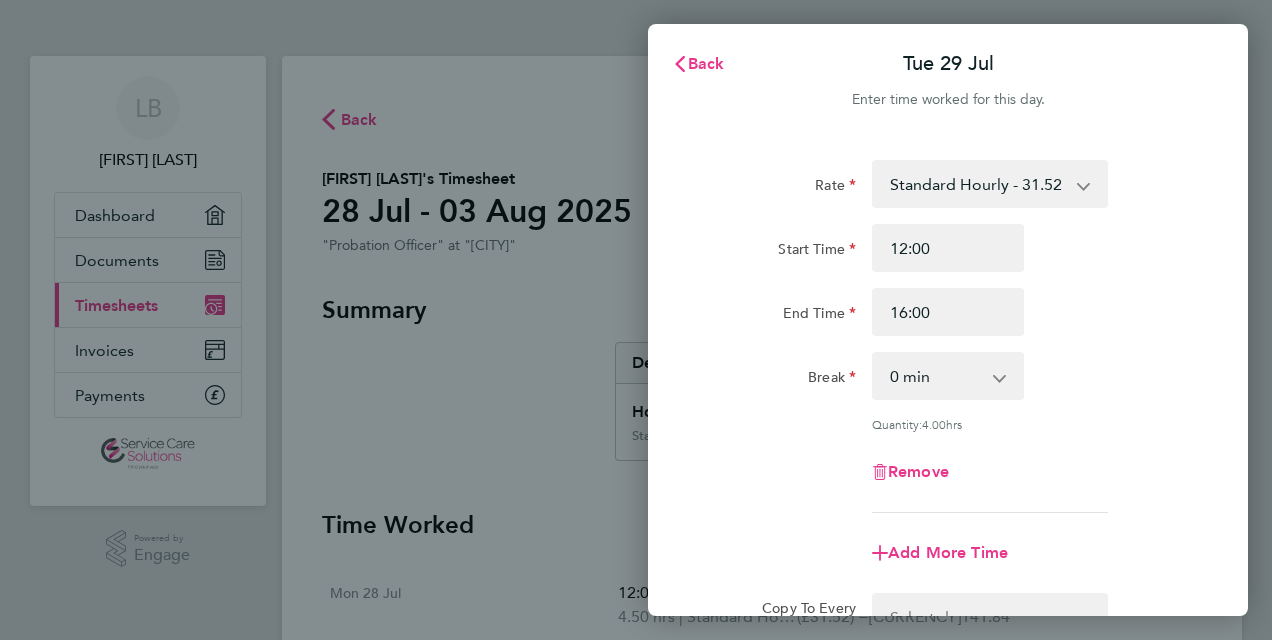 scroll, scrollTop: 0, scrollLeft: 0, axis: both 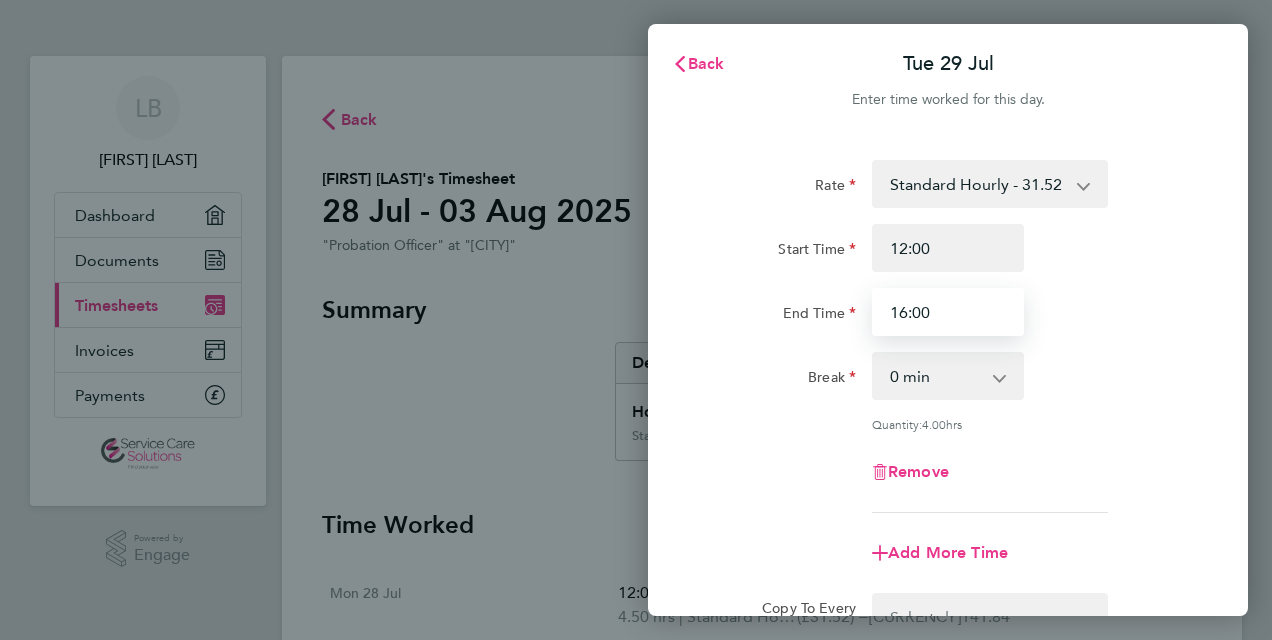 click on "16:00" at bounding box center [948, 312] 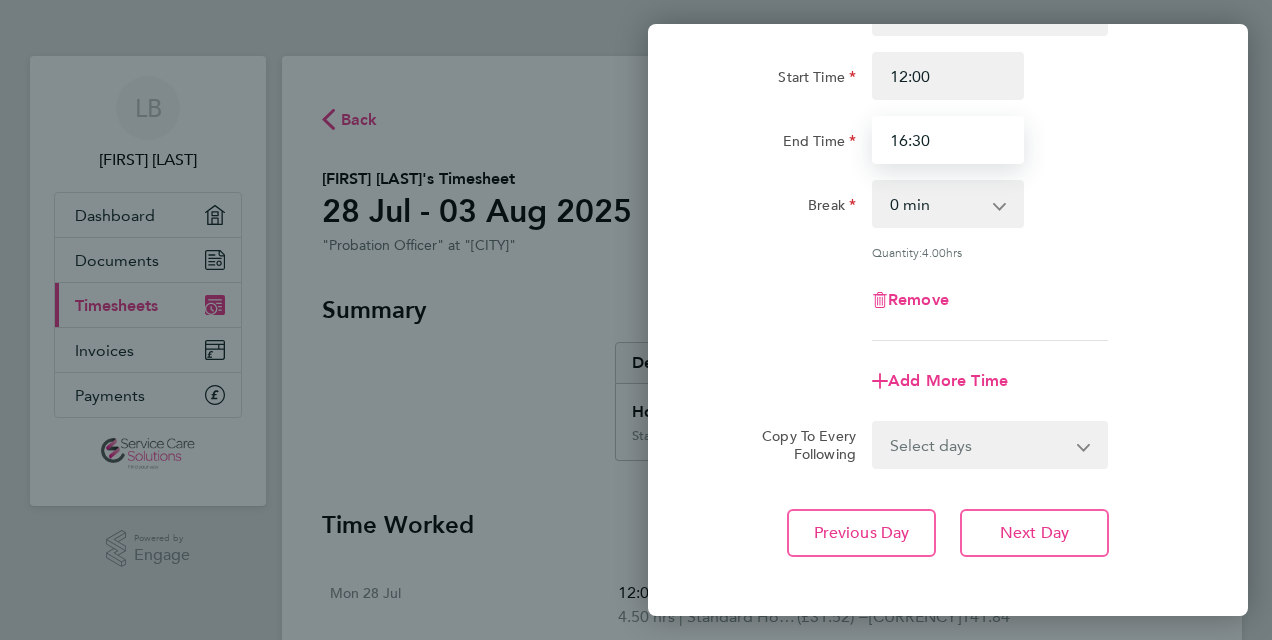 scroll, scrollTop: 263, scrollLeft: 0, axis: vertical 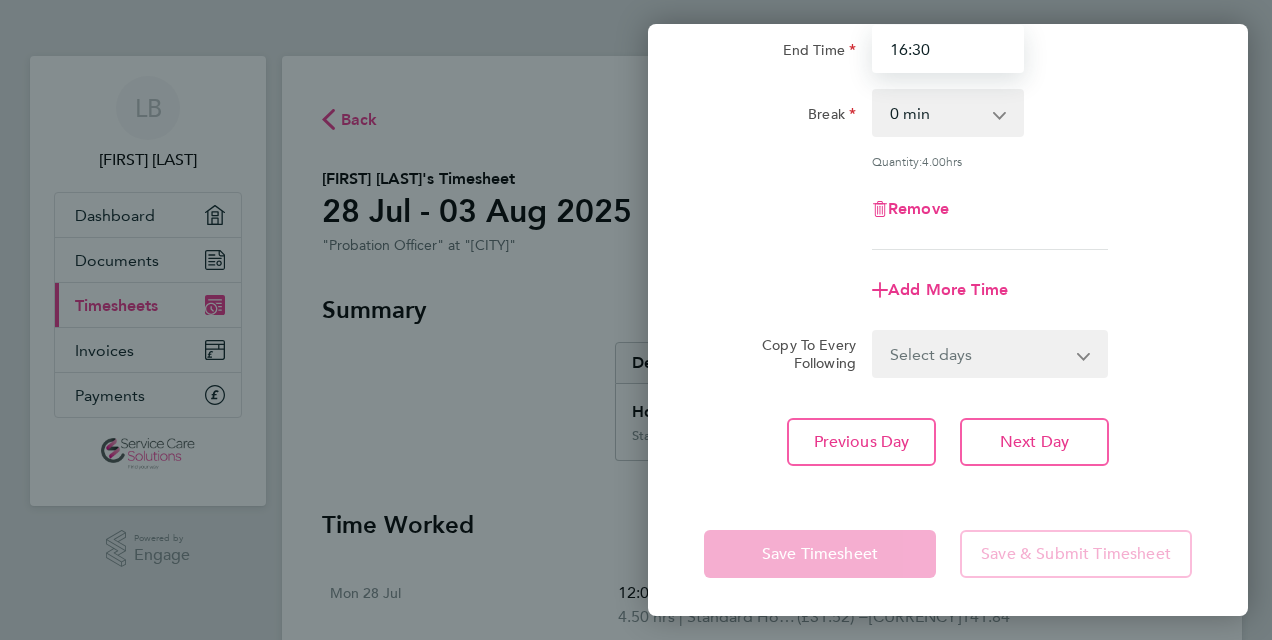 type on "16:30" 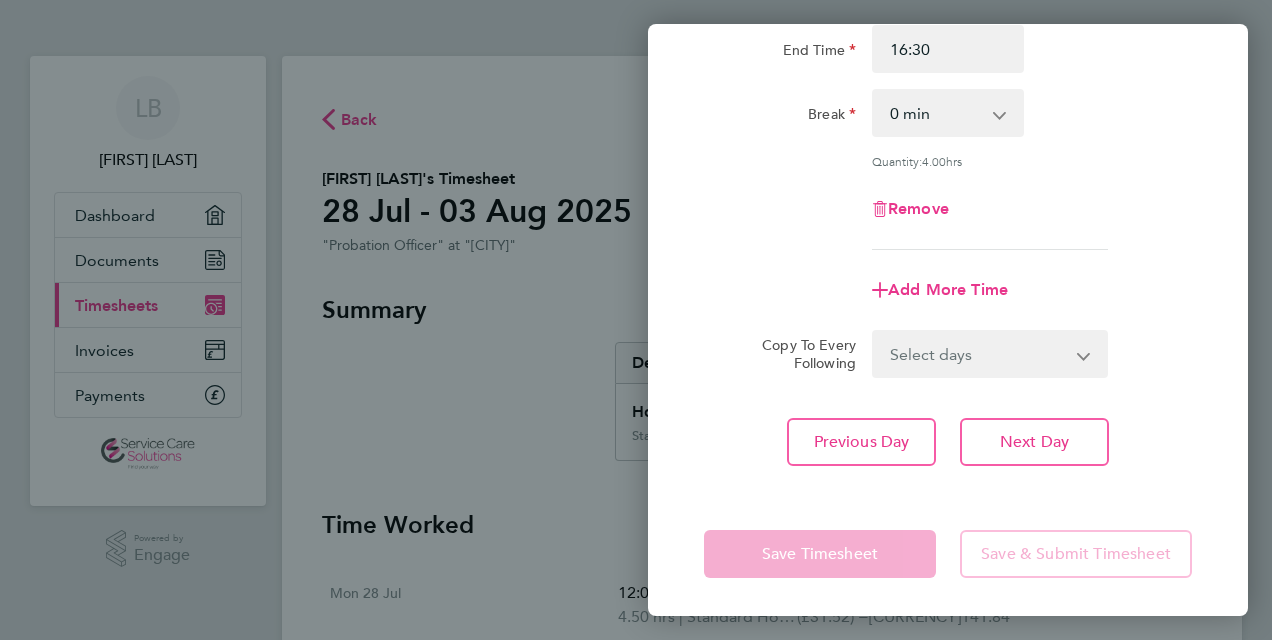 click on "Save Timesheet" 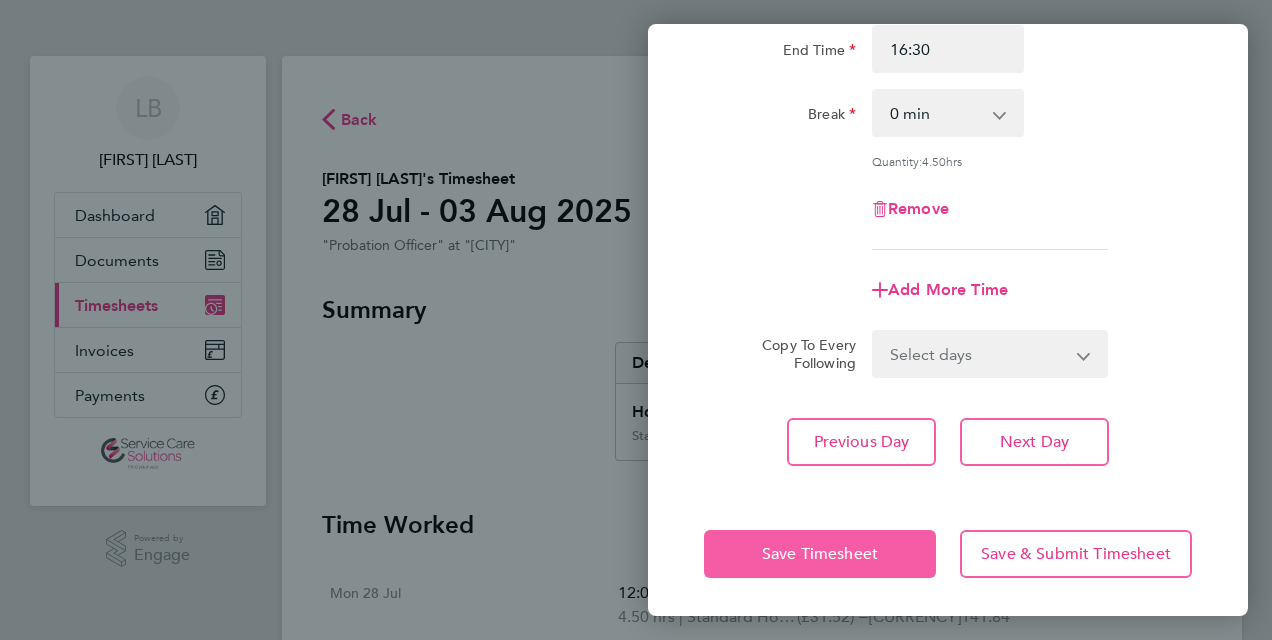 click on "Save Timesheet" 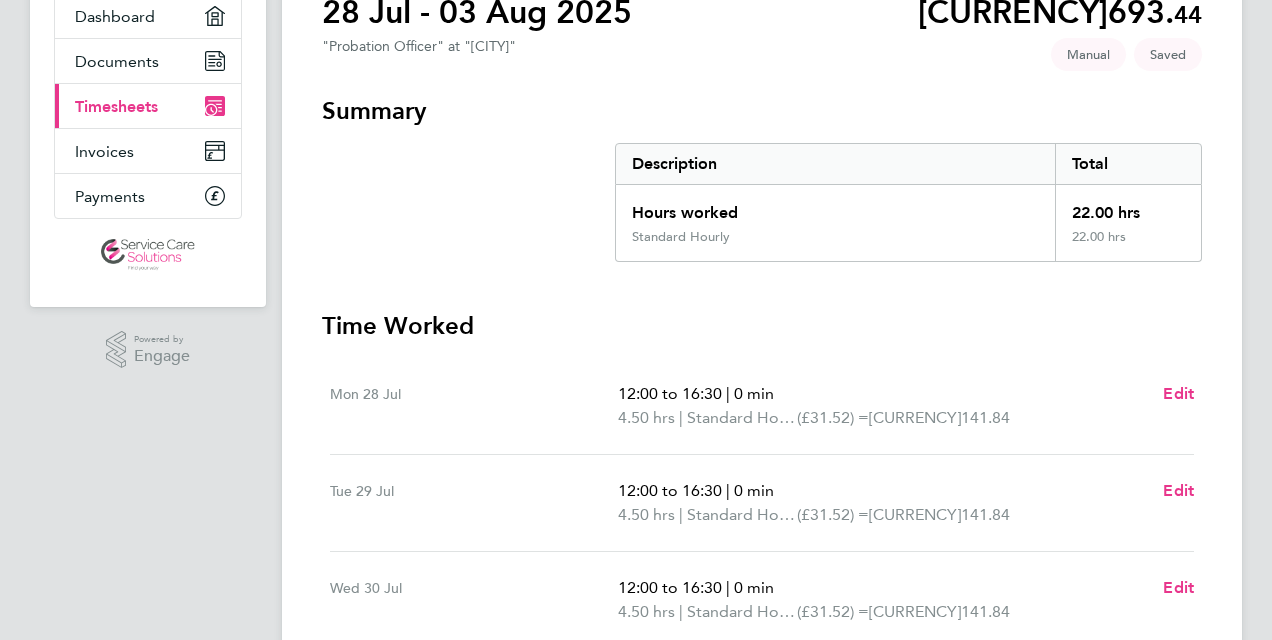 scroll, scrollTop: 200, scrollLeft: 0, axis: vertical 